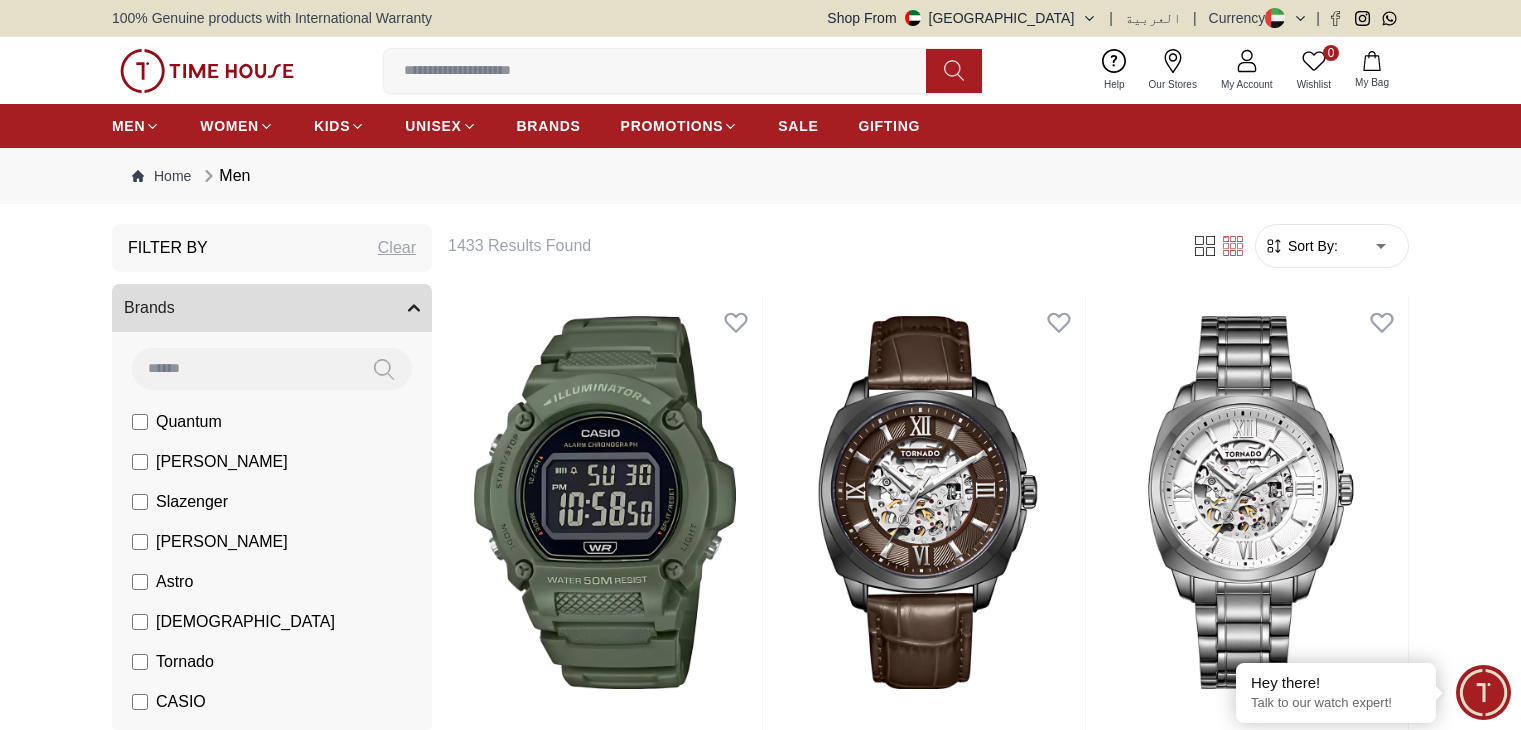 scroll, scrollTop: 0, scrollLeft: 0, axis: both 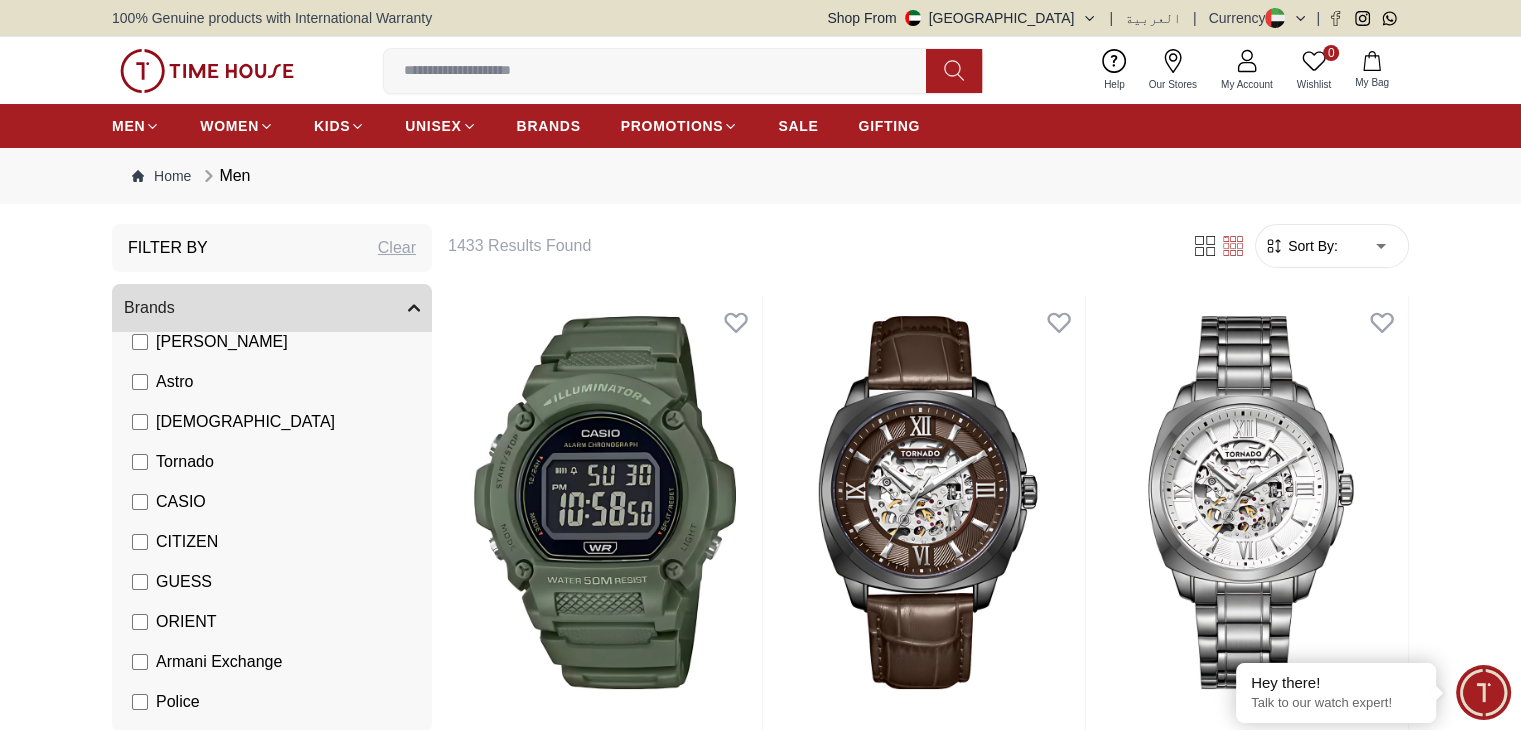 click on "[PERSON_NAME]" at bounding box center [222, 342] 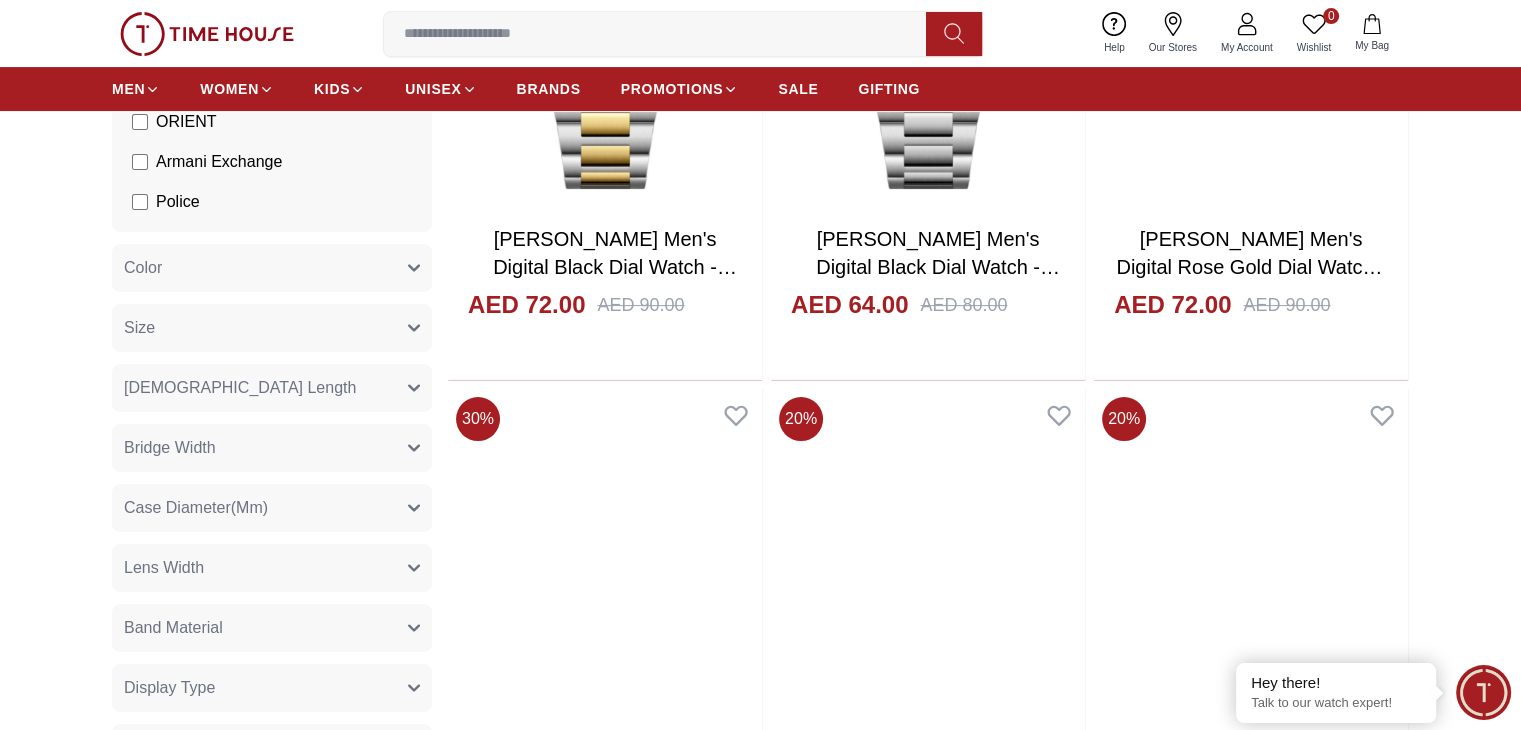 scroll, scrollTop: 600, scrollLeft: 0, axis: vertical 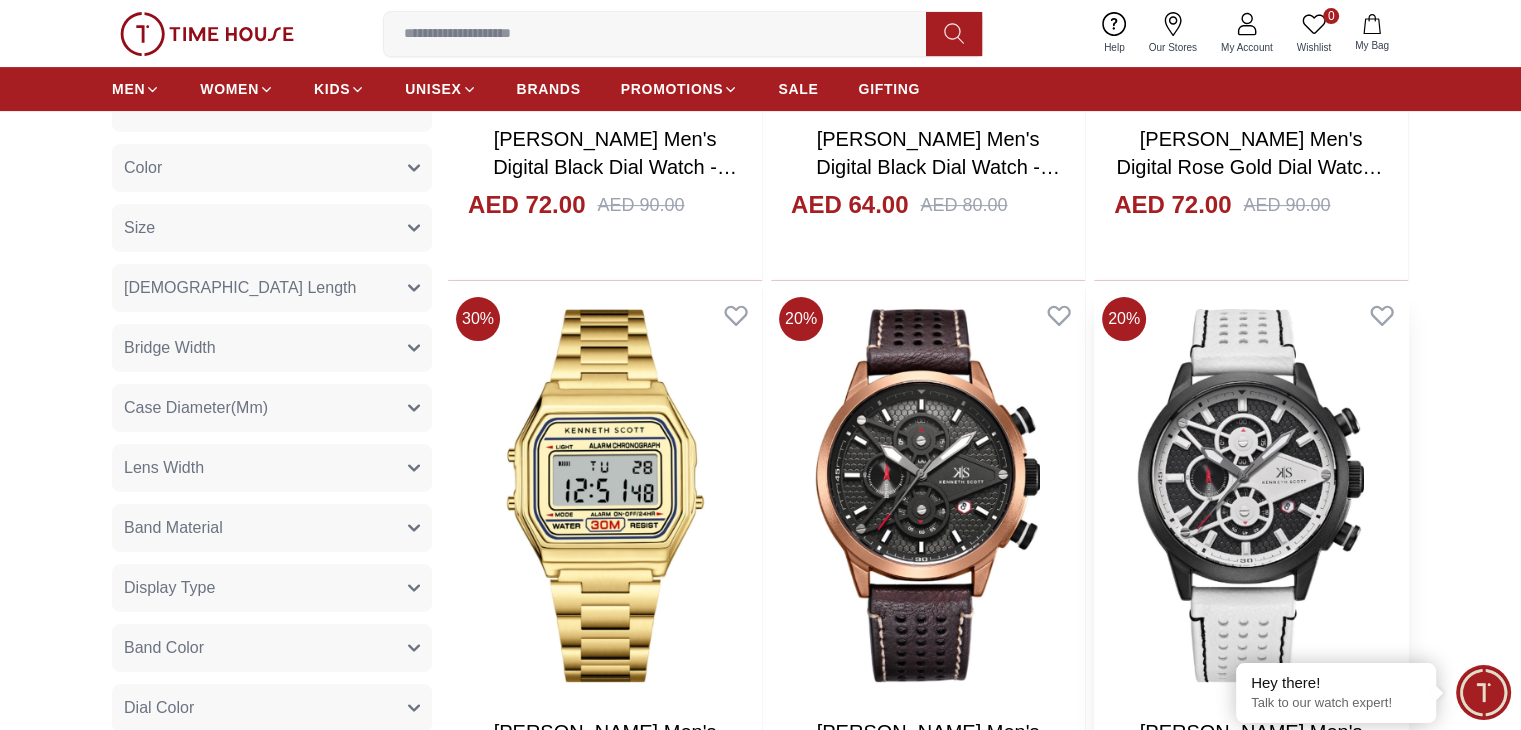 click at bounding box center [1251, 495] 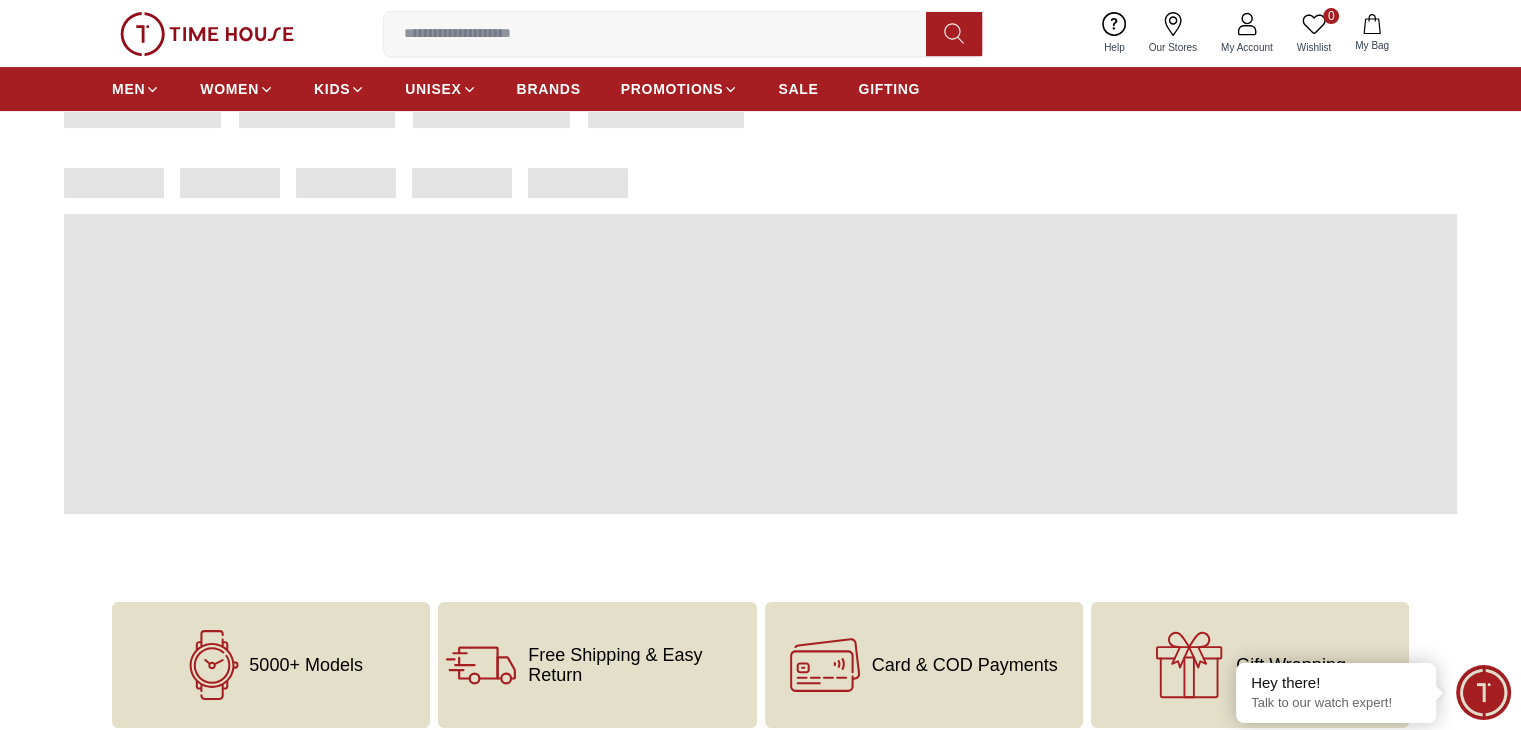scroll, scrollTop: 0, scrollLeft: 0, axis: both 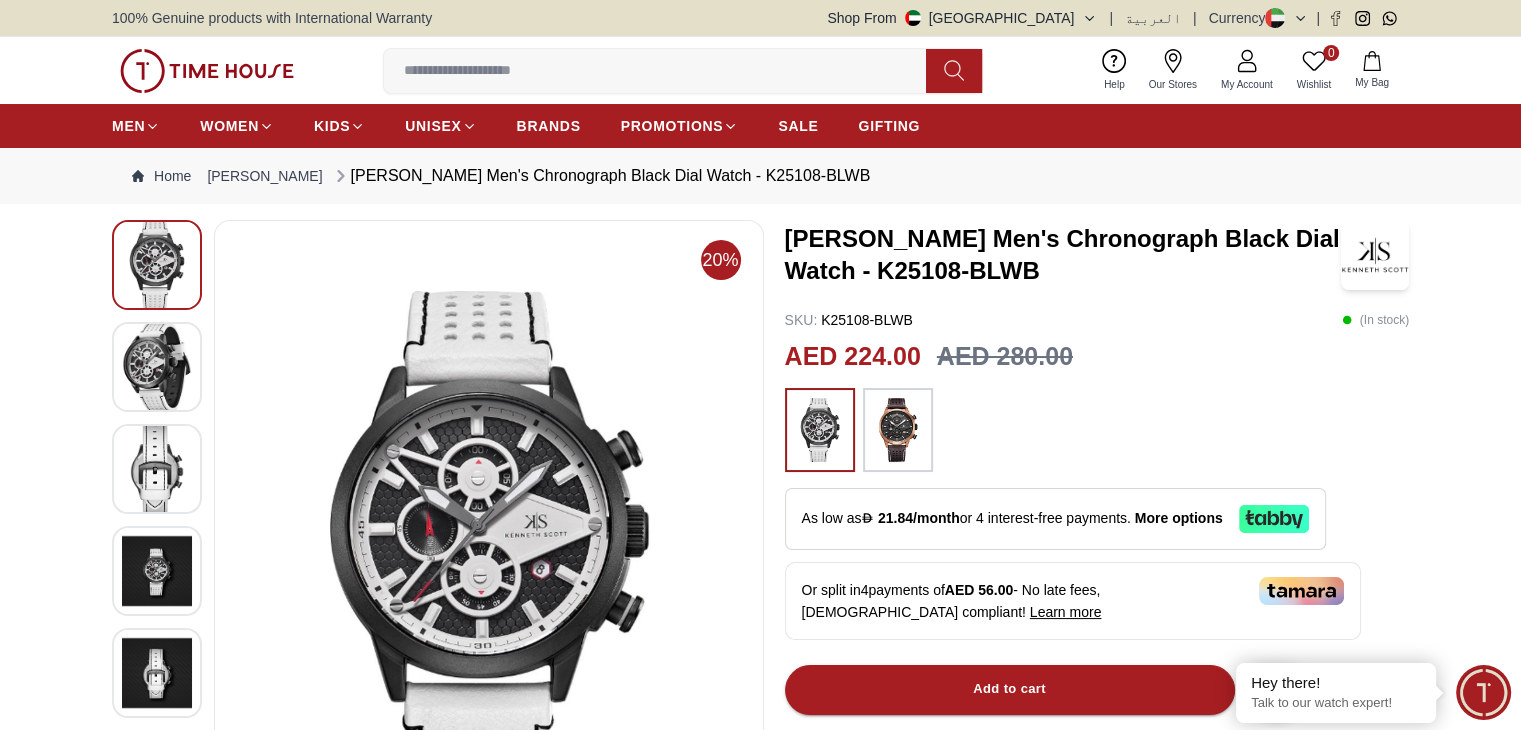 click at bounding box center [898, 430] 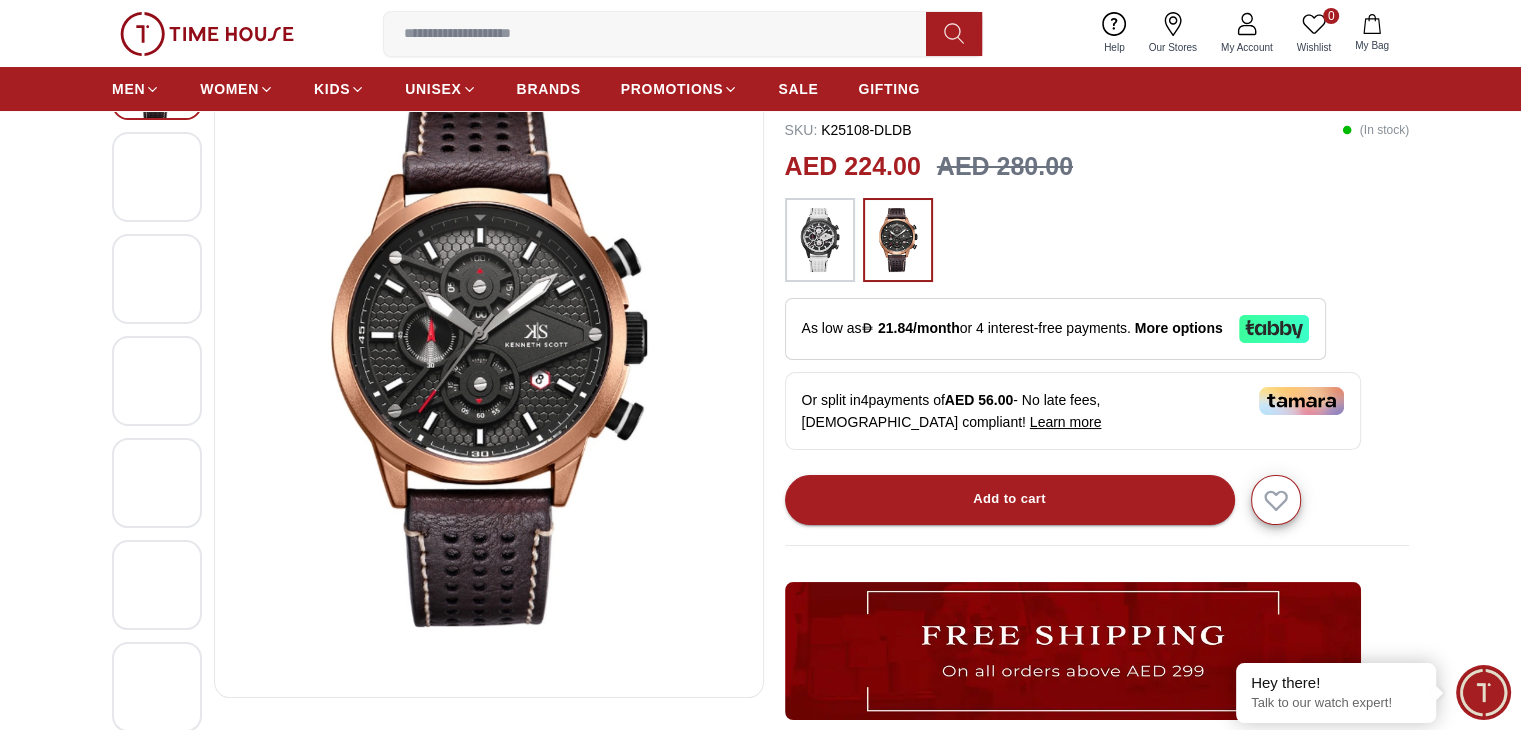 scroll, scrollTop: 200, scrollLeft: 0, axis: vertical 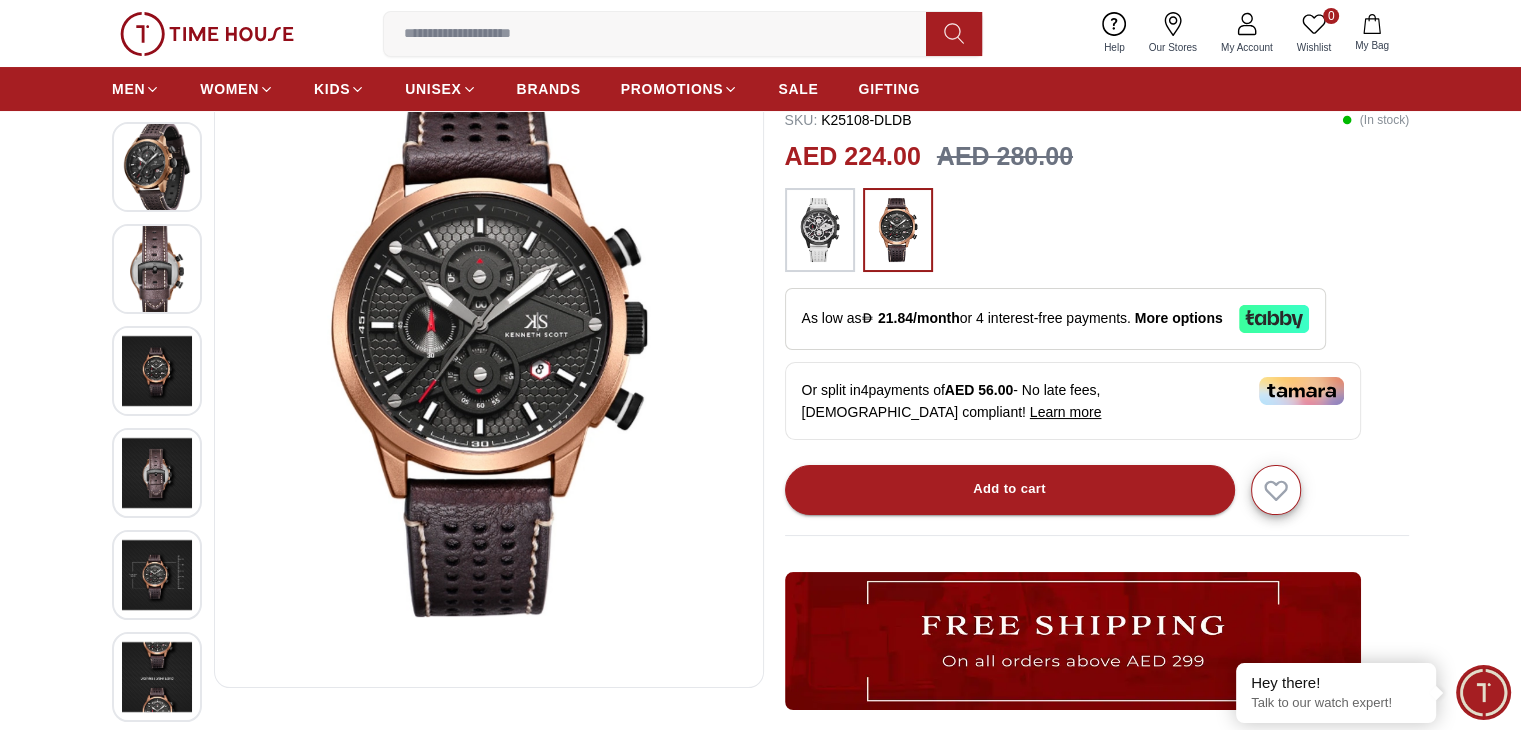click at bounding box center [157, 371] 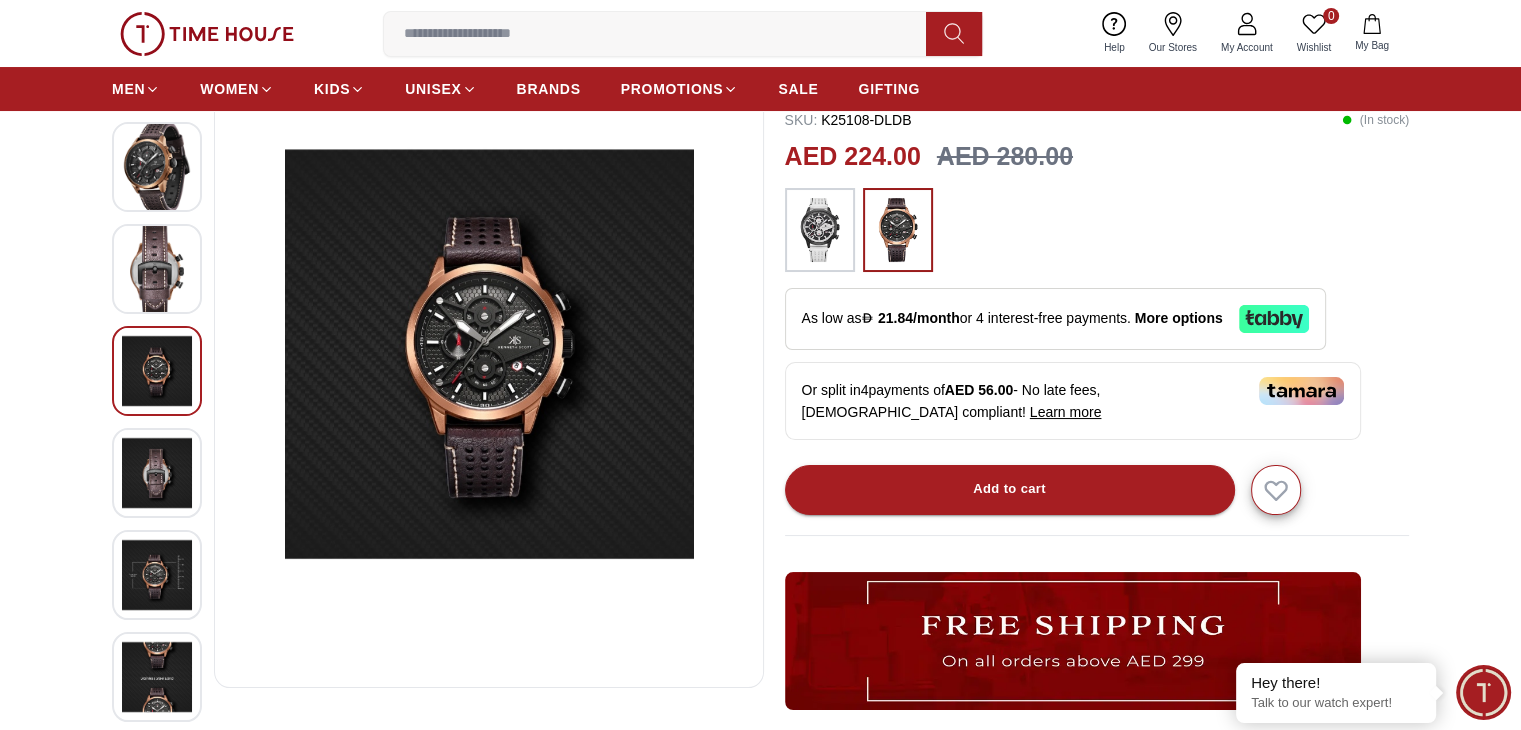 click at bounding box center [157, 473] 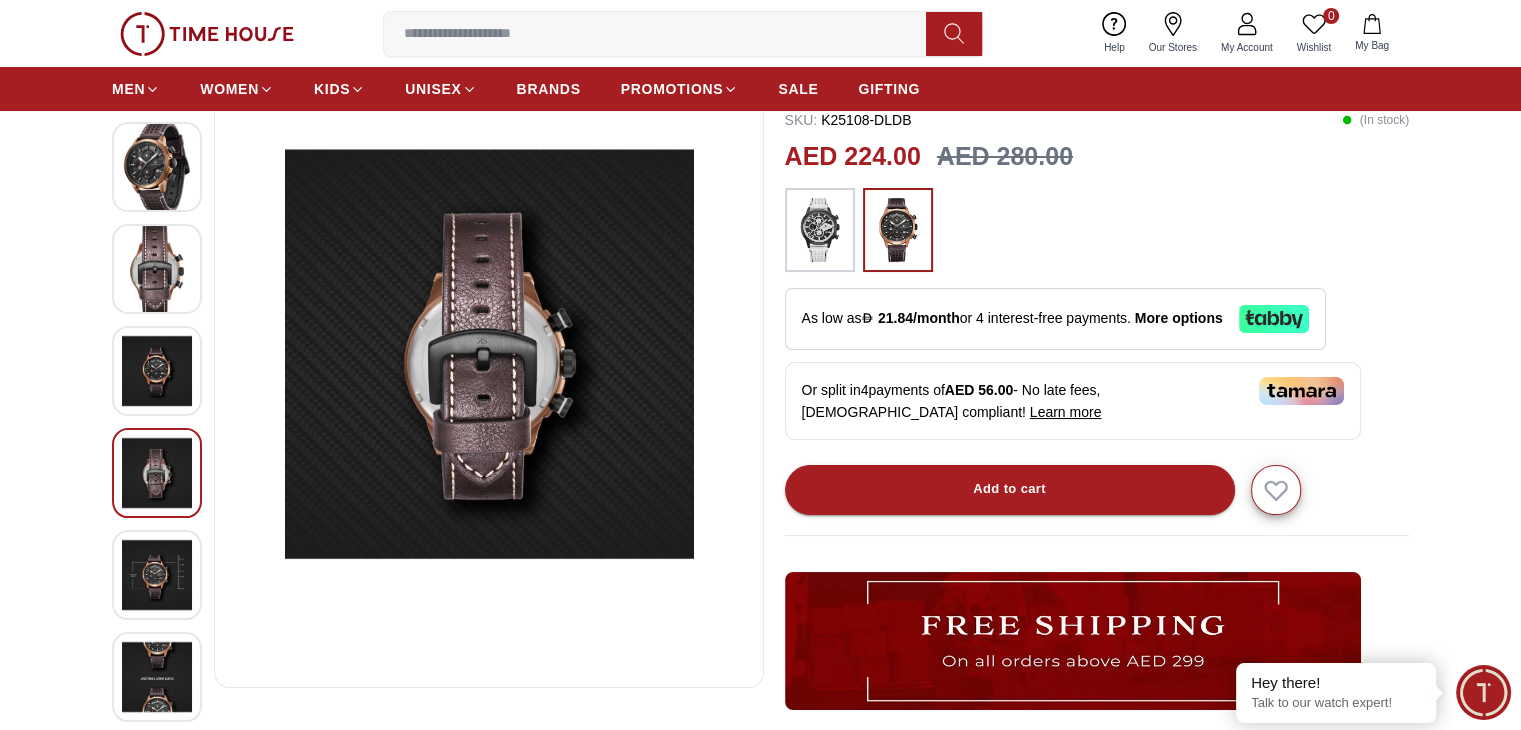 click at bounding box center [157, 269] 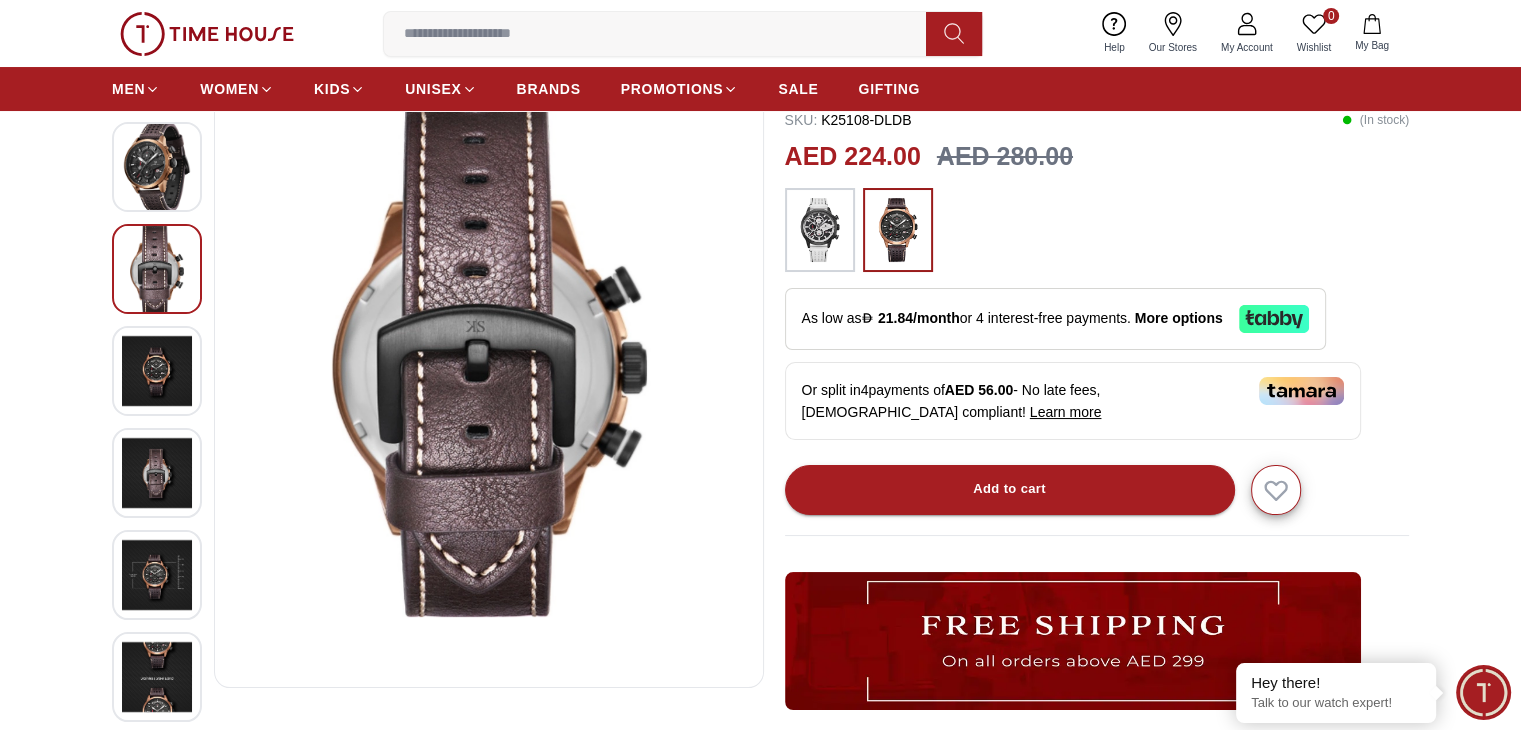 click at bounding box center [157, 167] 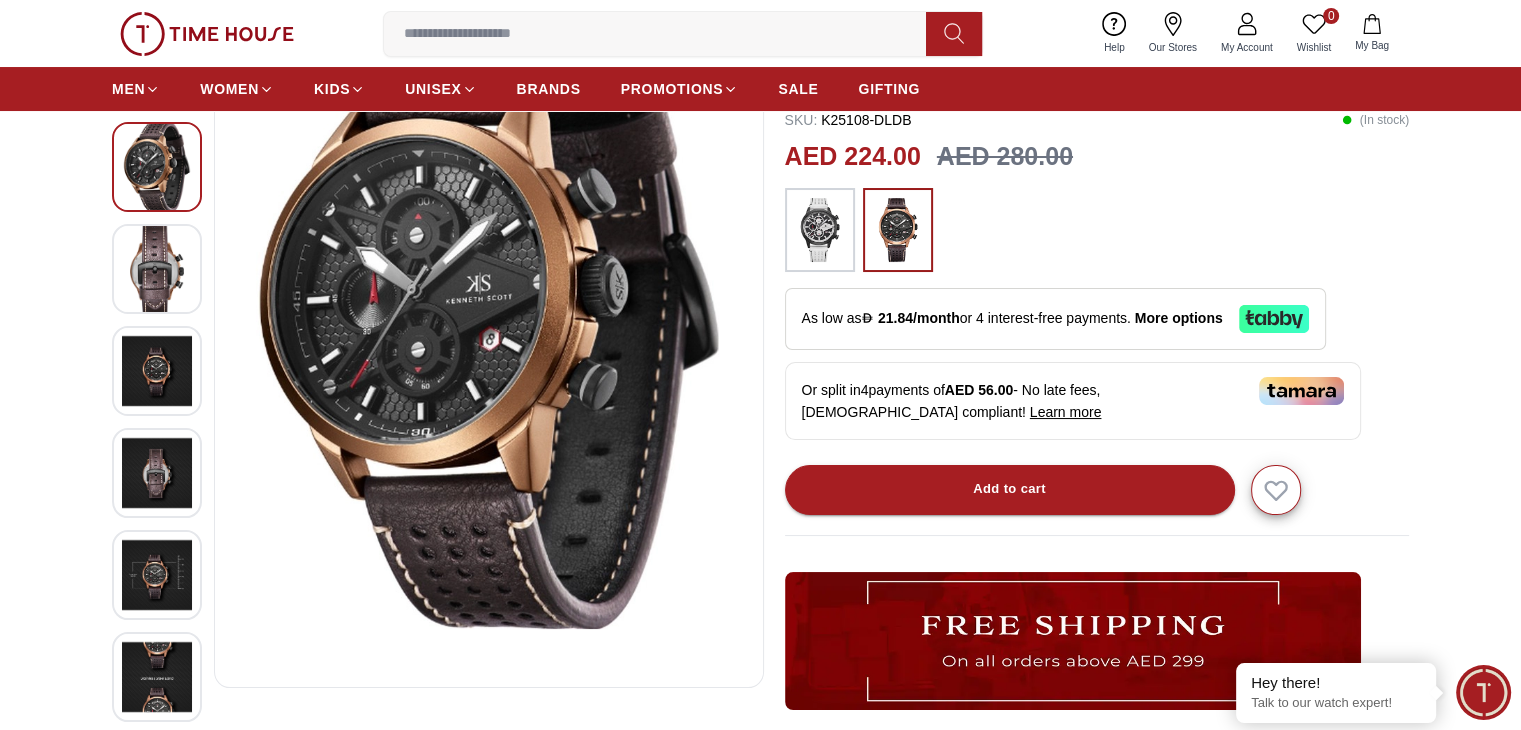 click at bounding box center (489, 354) 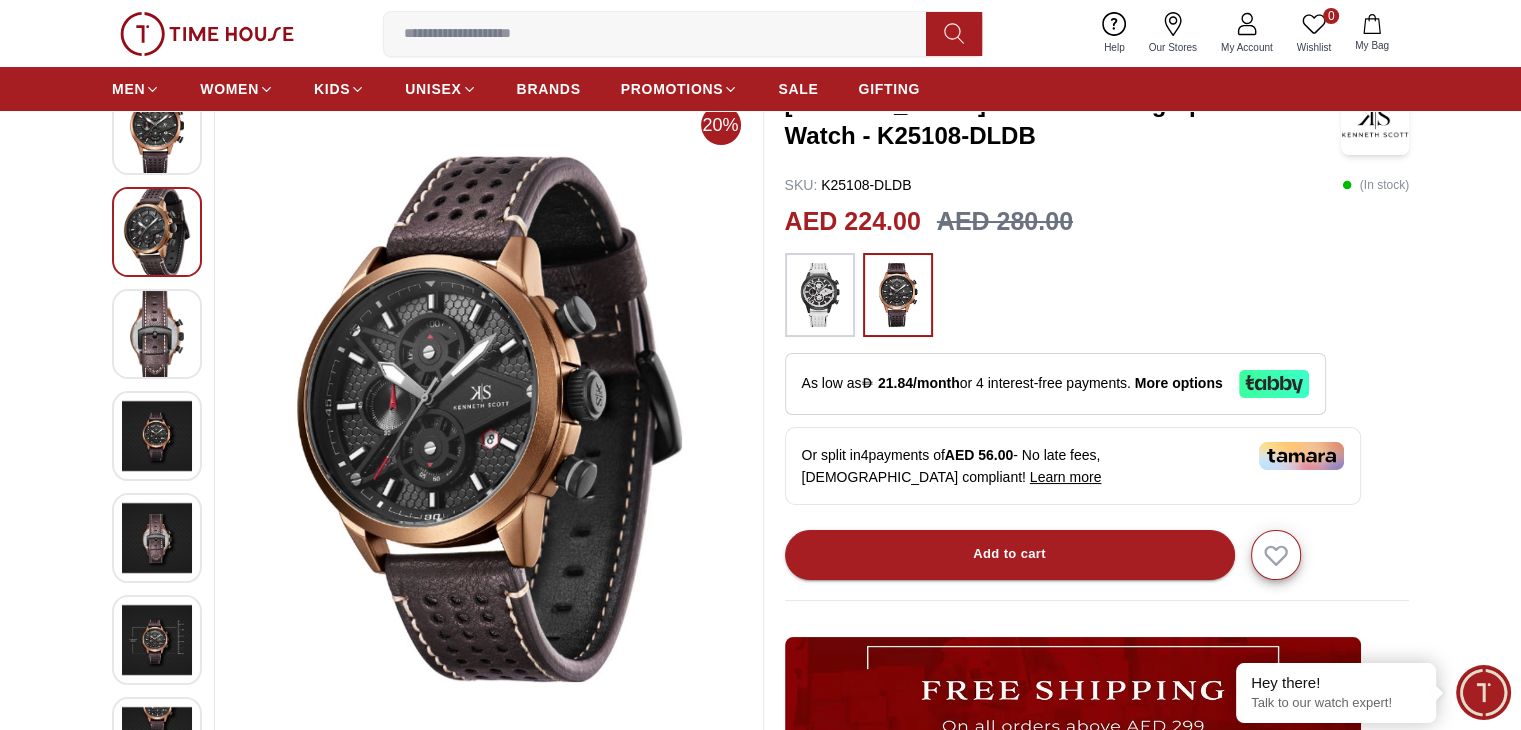 scroll, scrollTop: 100, scrollLeft: 0, axis: vertical 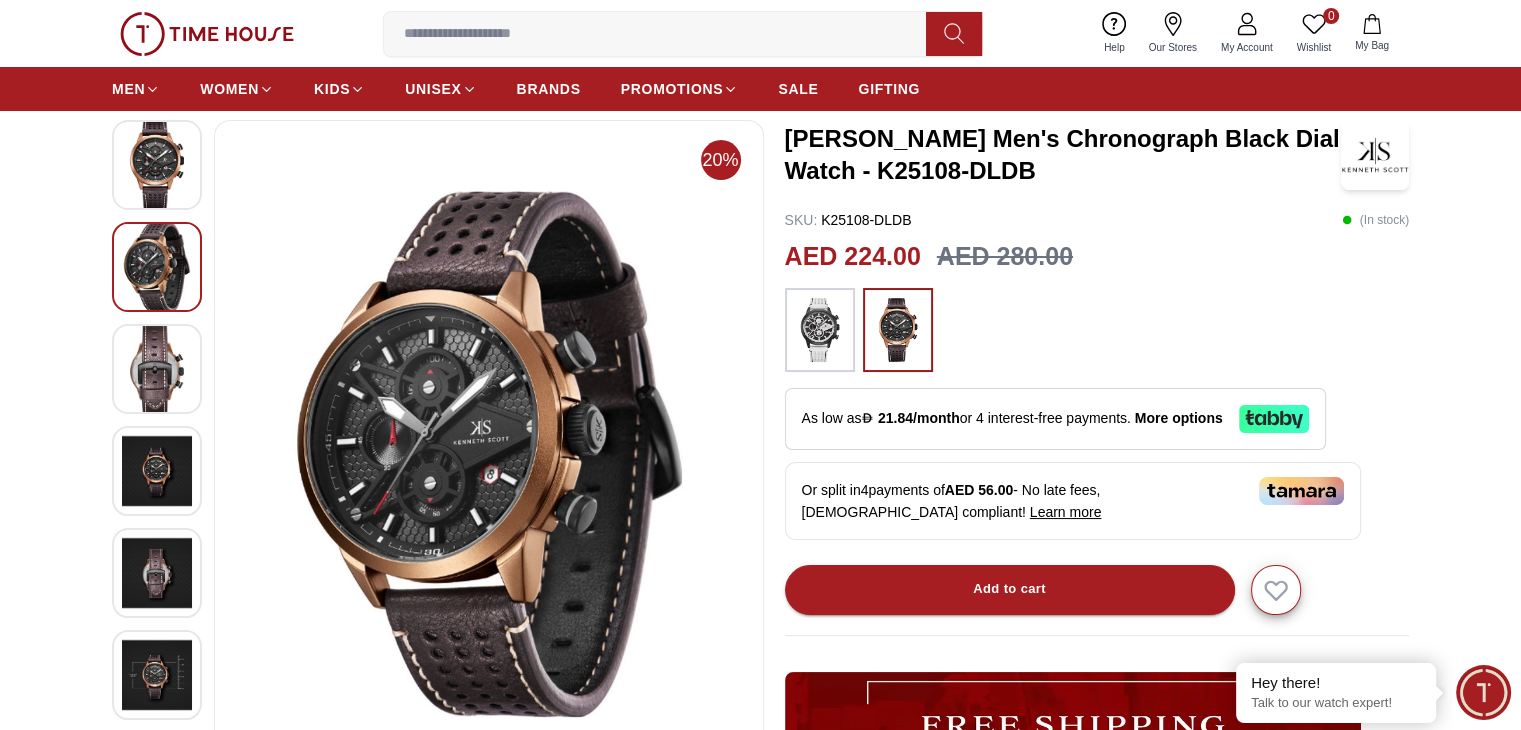 click at bounding box center [820, 330] 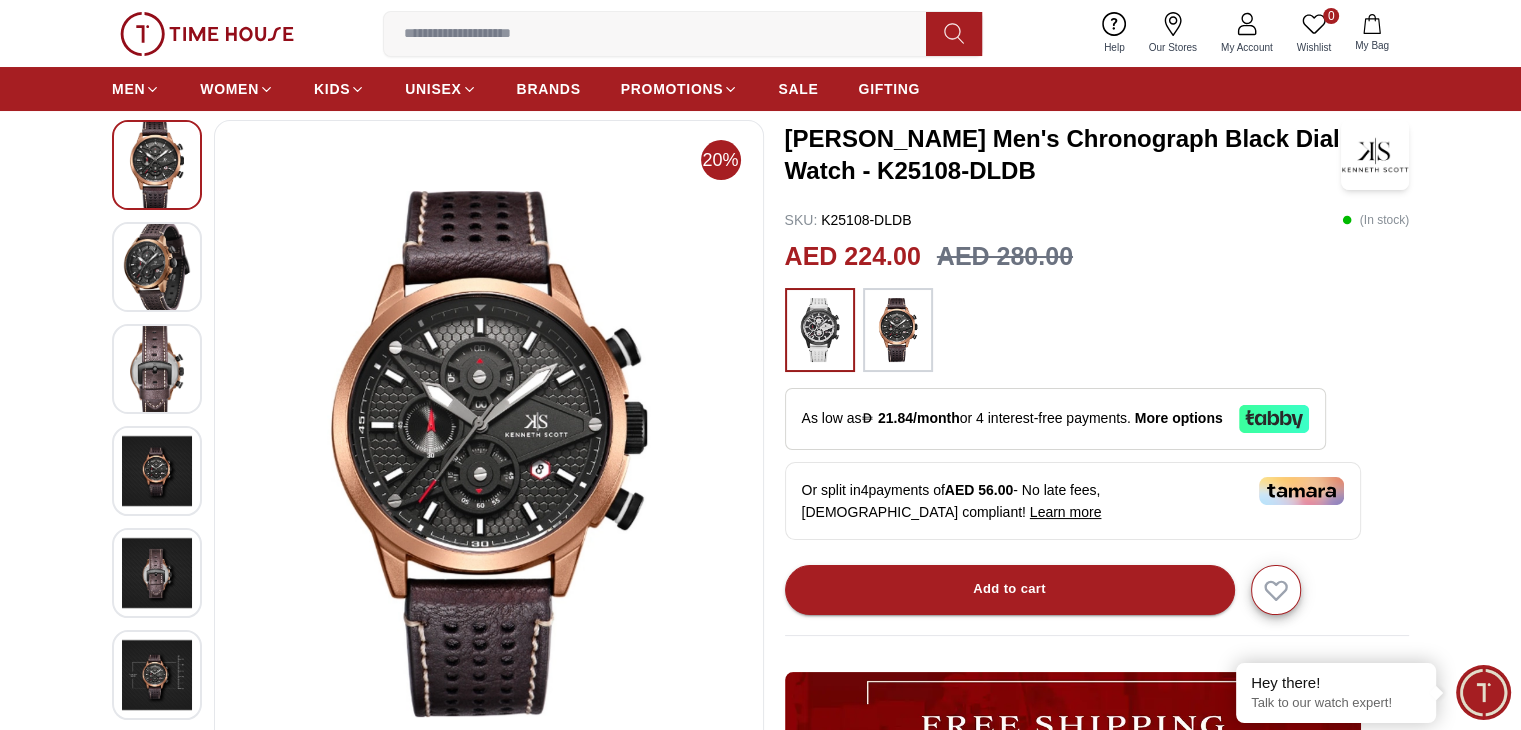 click at bounding box center (820, 330) 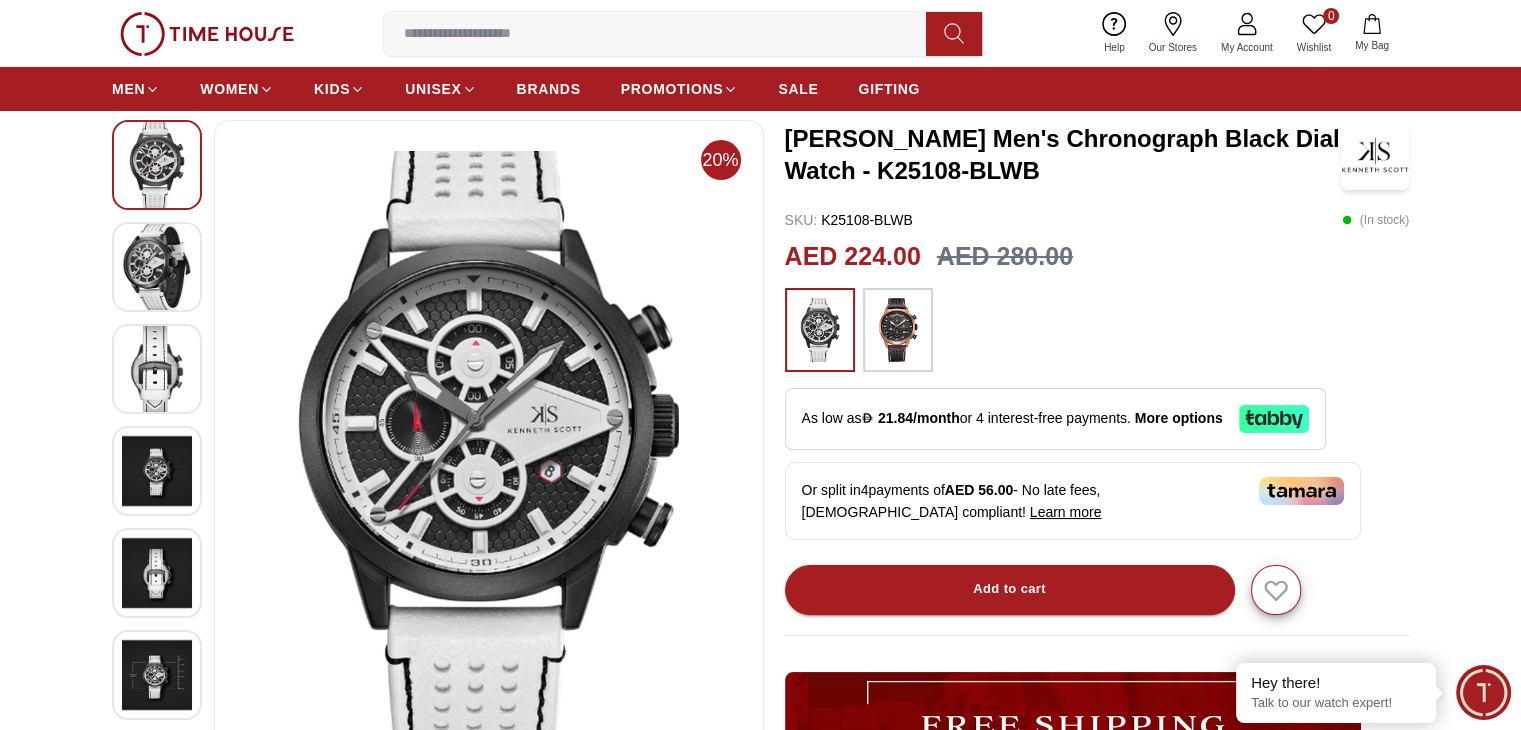 click at bounding box center (489, 454) 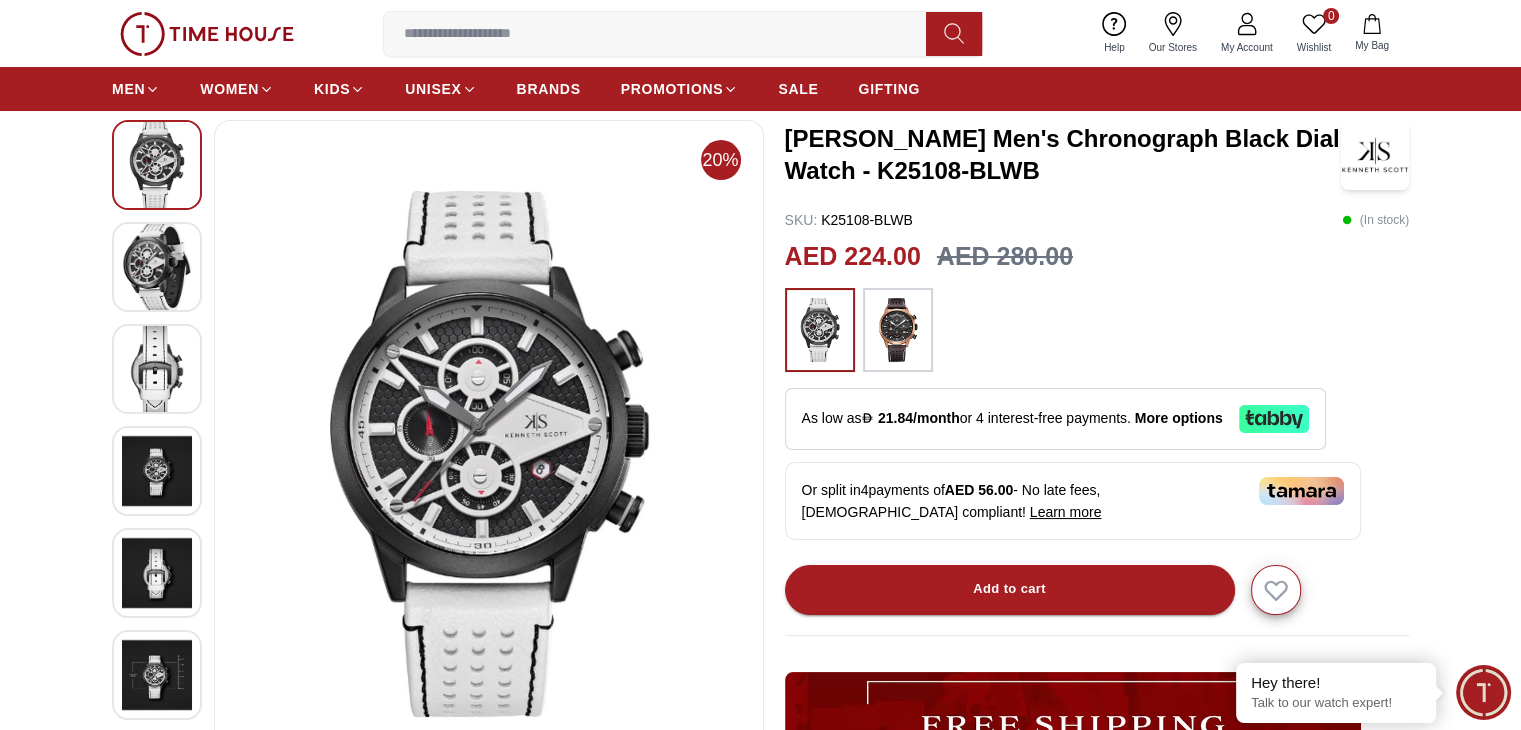 click at bounding box center [157, 369] 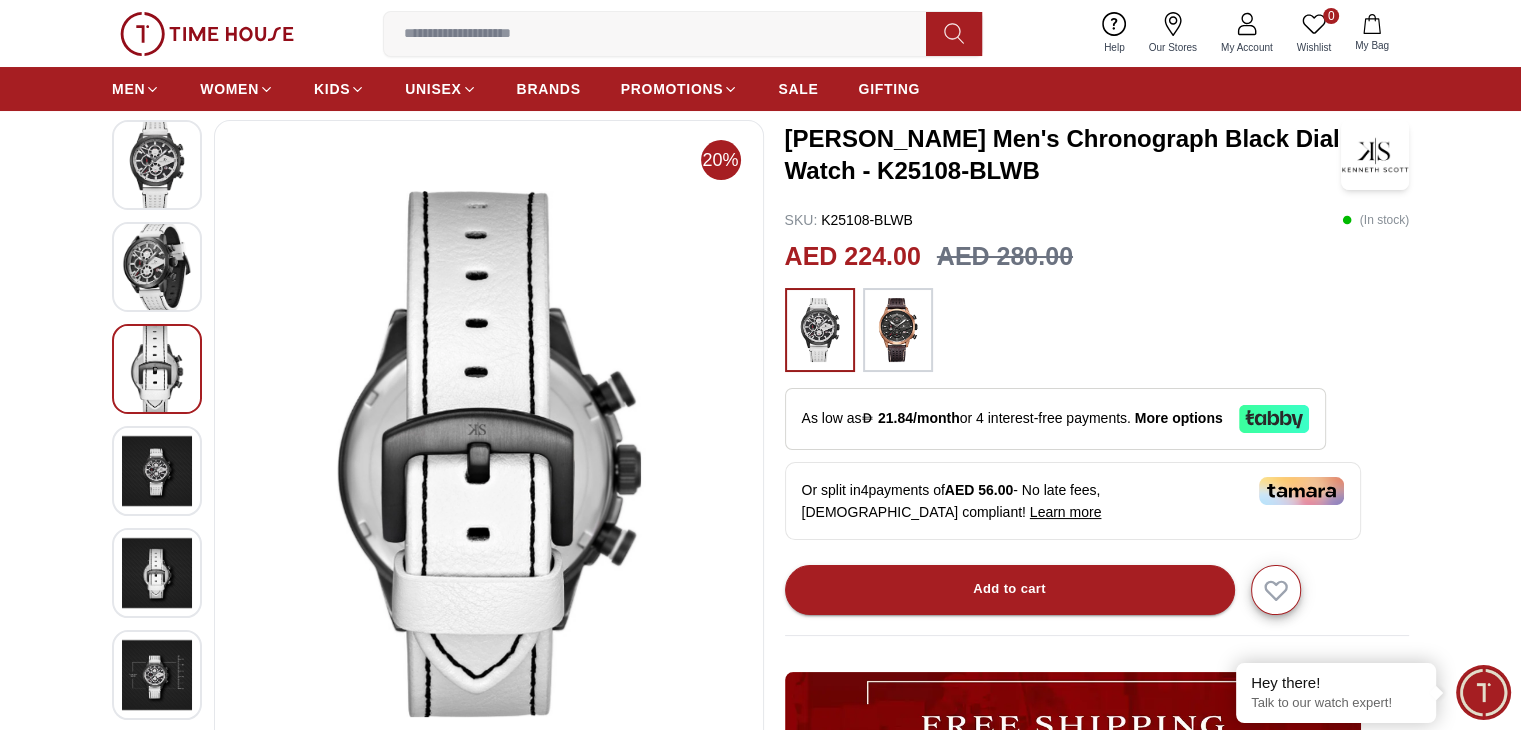 click at bounding box center [157, 471] 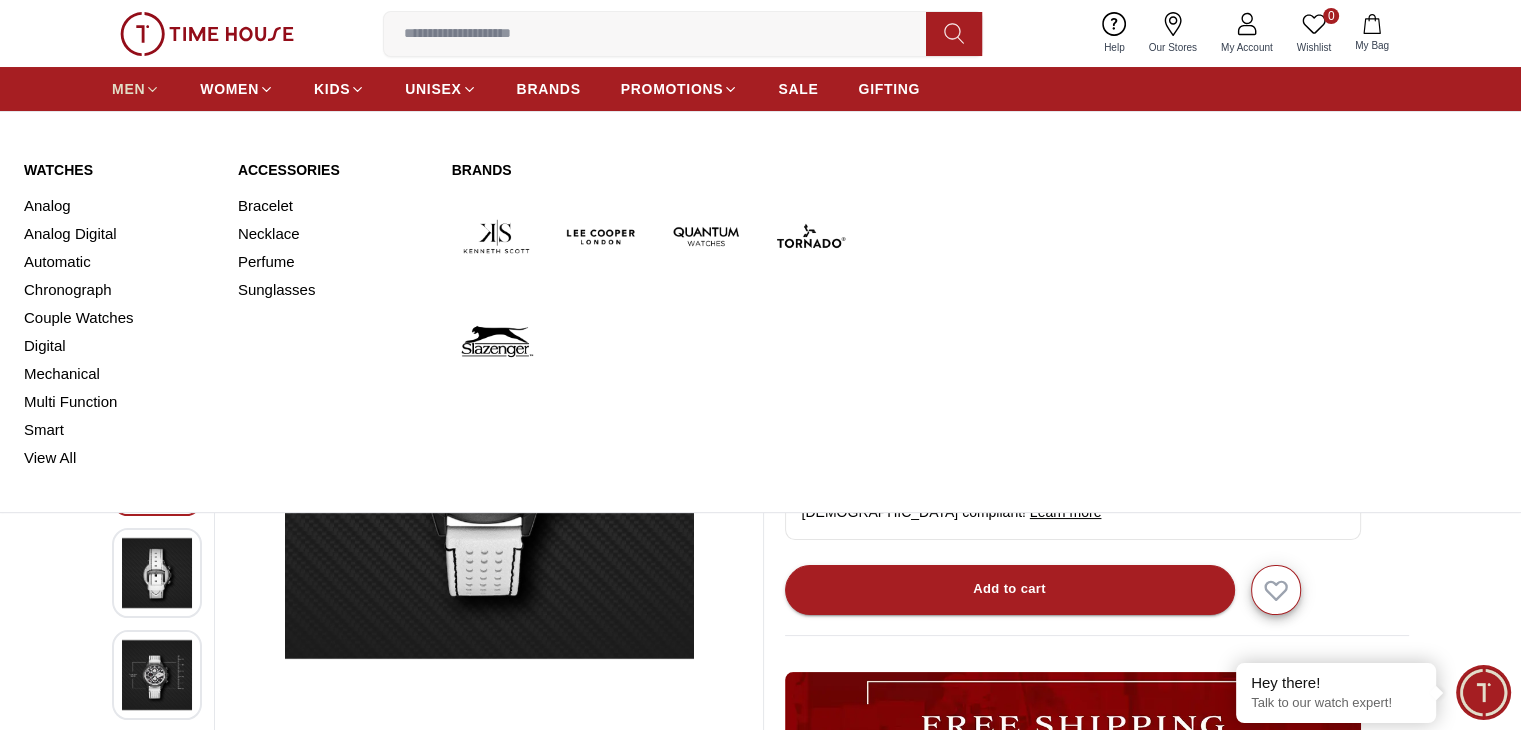 click on "MEN" at bounding box center (128, 89) 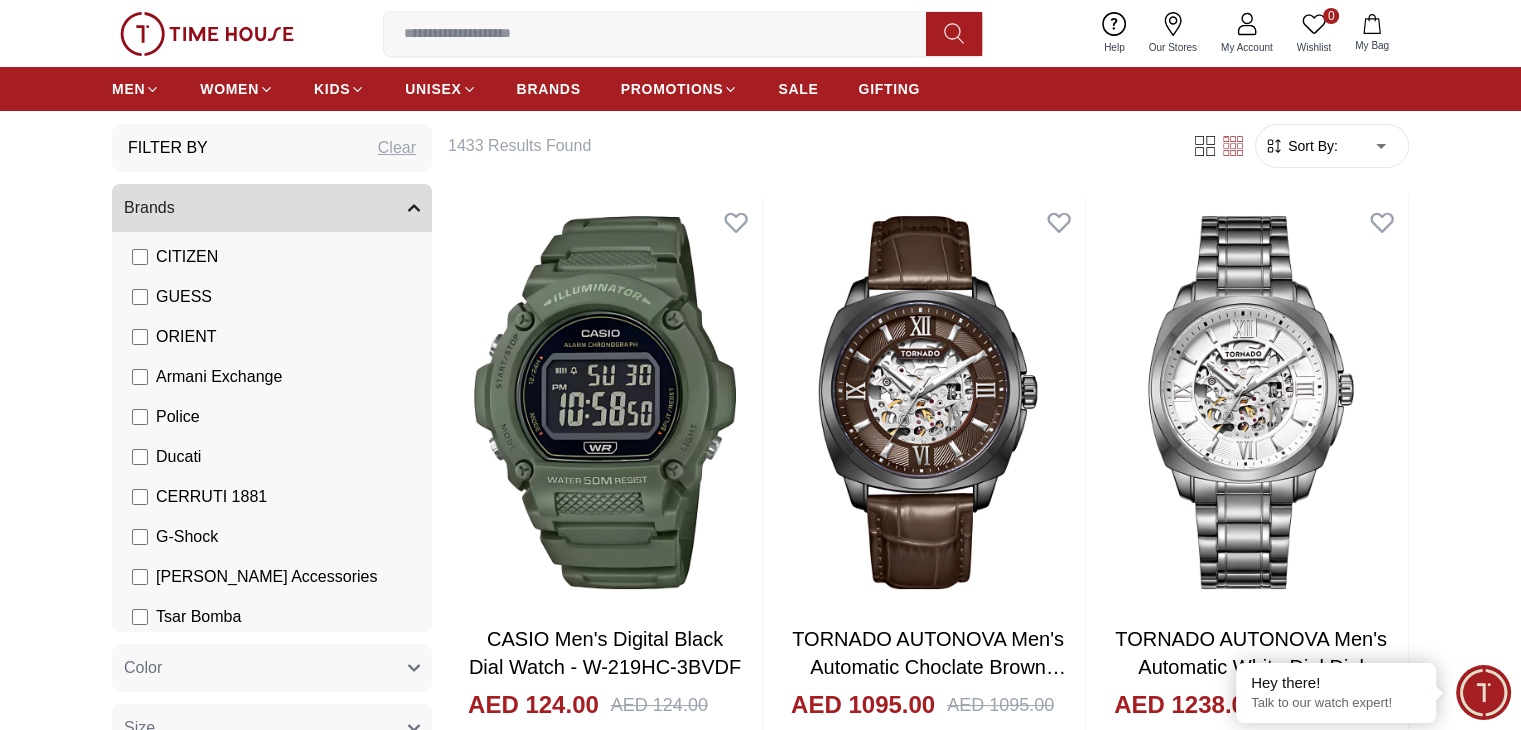 scroll, scrollTop: 389, scrollLeft: 0, axis: vertical 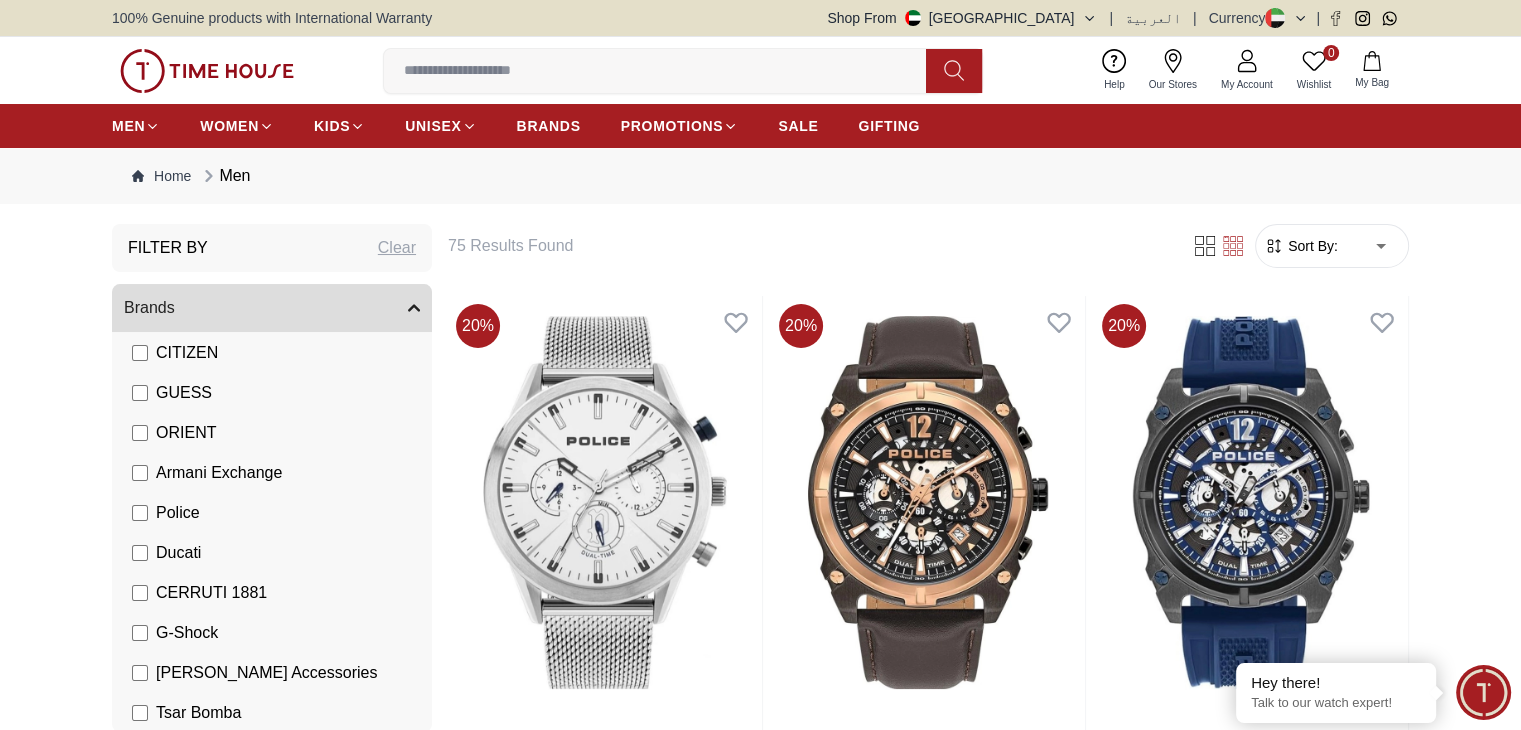 click on "GUESS" at bounding box center [184, 393] 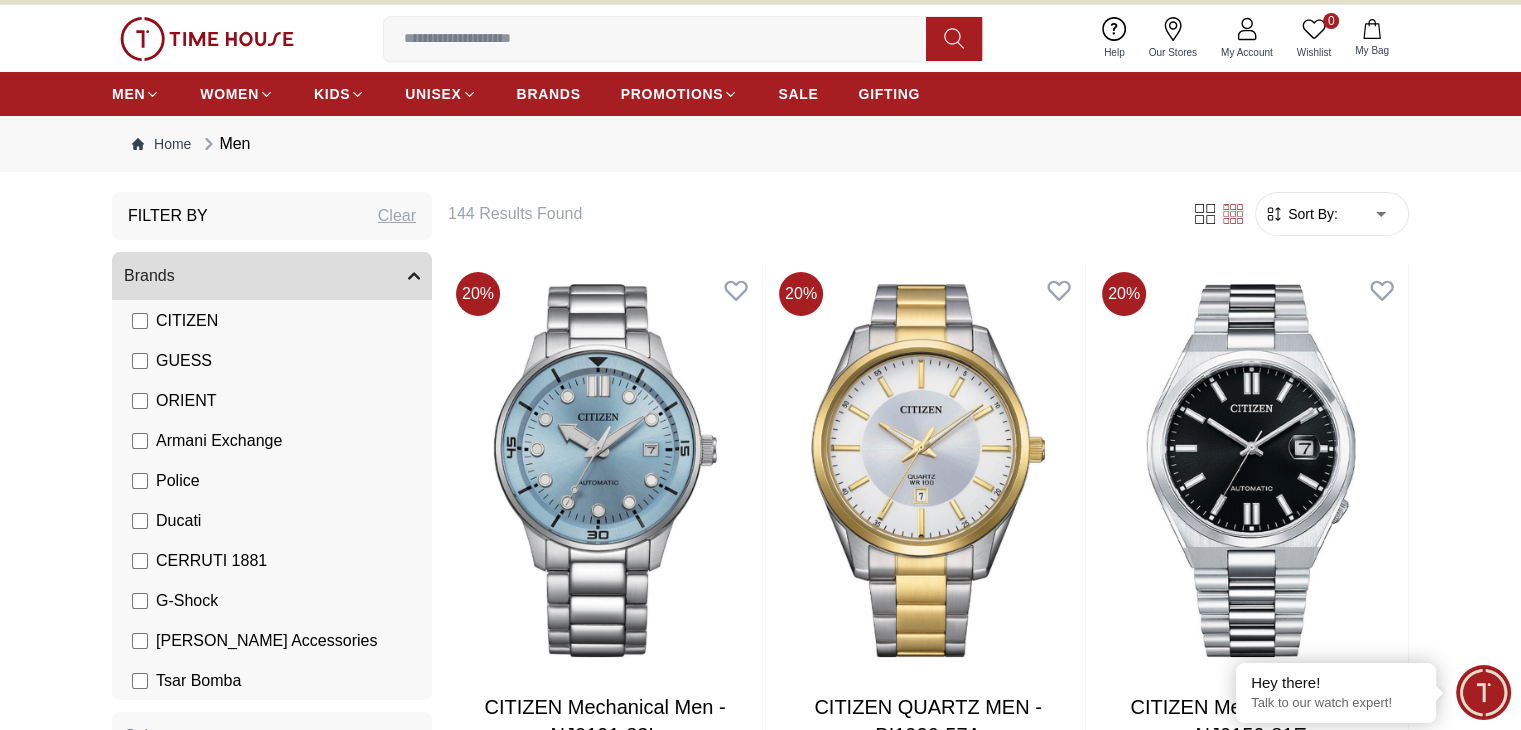 scroll, scrollTop: 0, scrollLeft: 0, axis: both 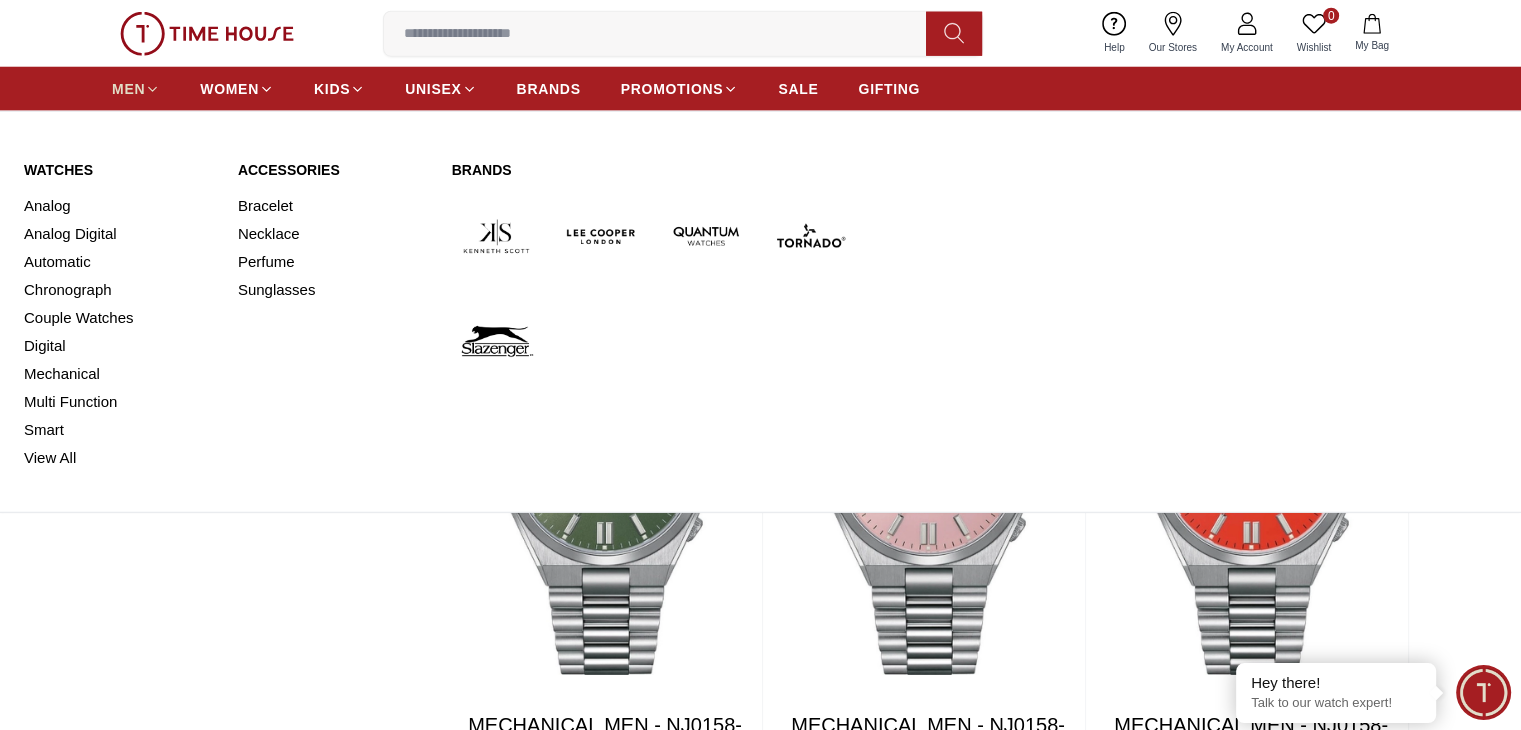click on "MEN" at bounding box center [128, 89] 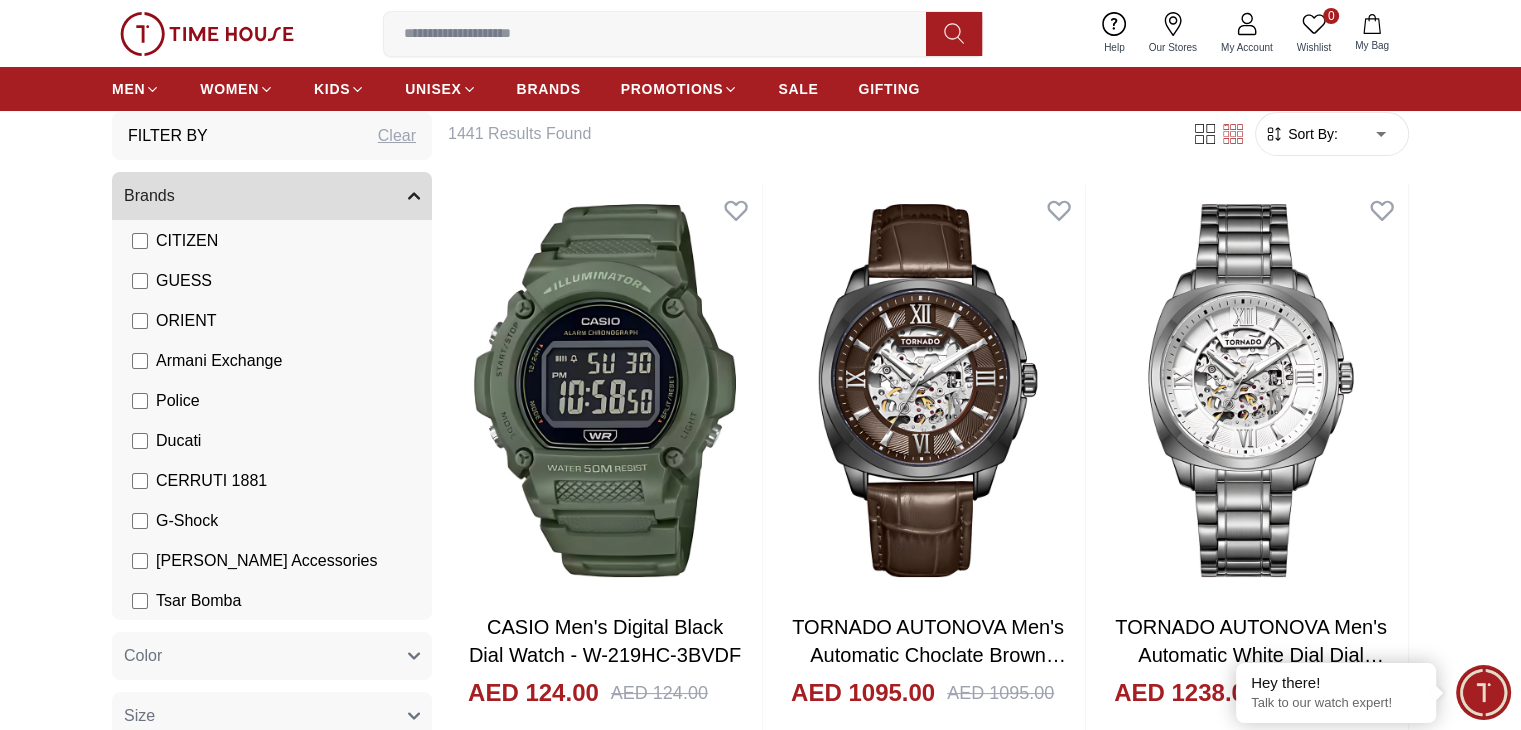 scroll, scrollTop: 100, scrollLeft: 0, axis: vertical 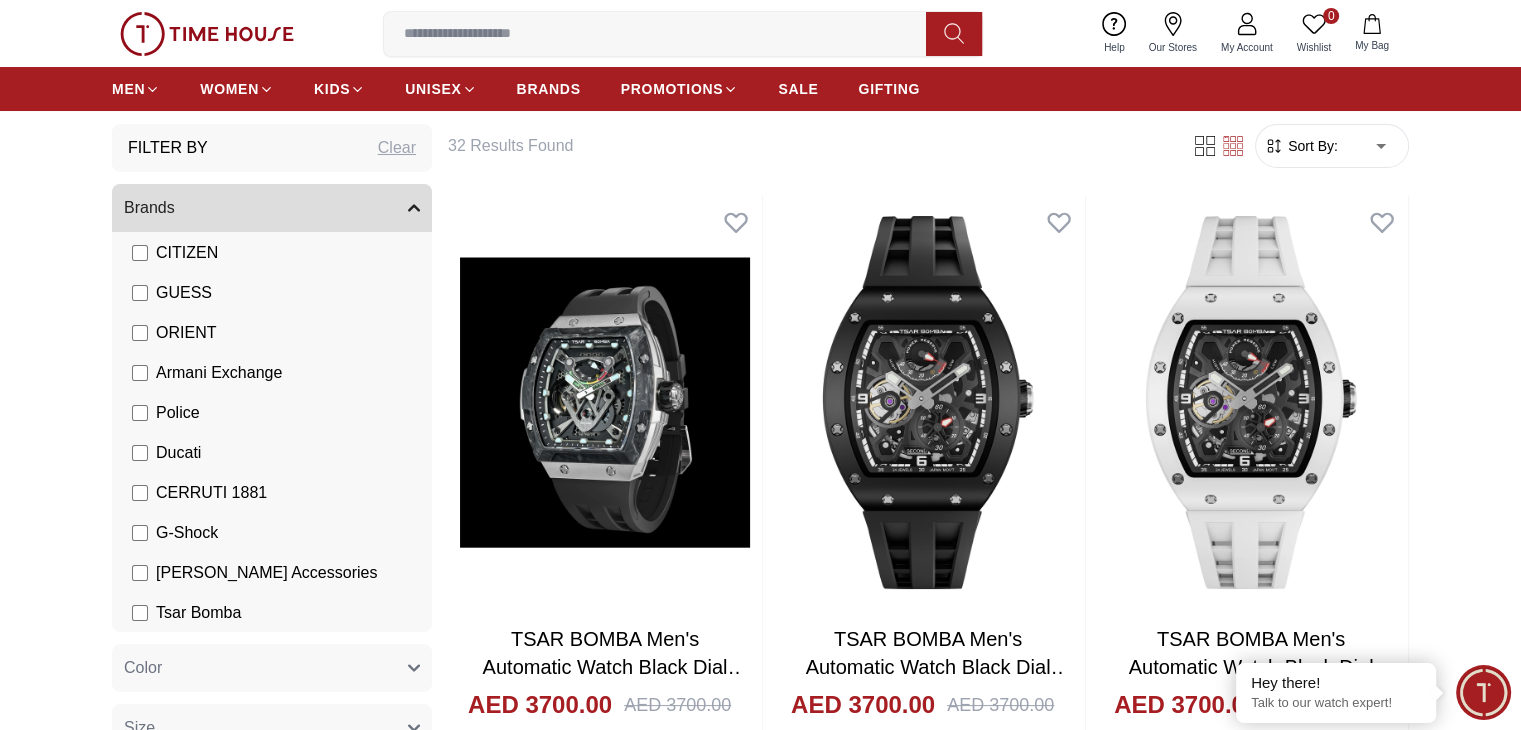 click on "CERRUTI 1881" at bounding box center (199, 493) 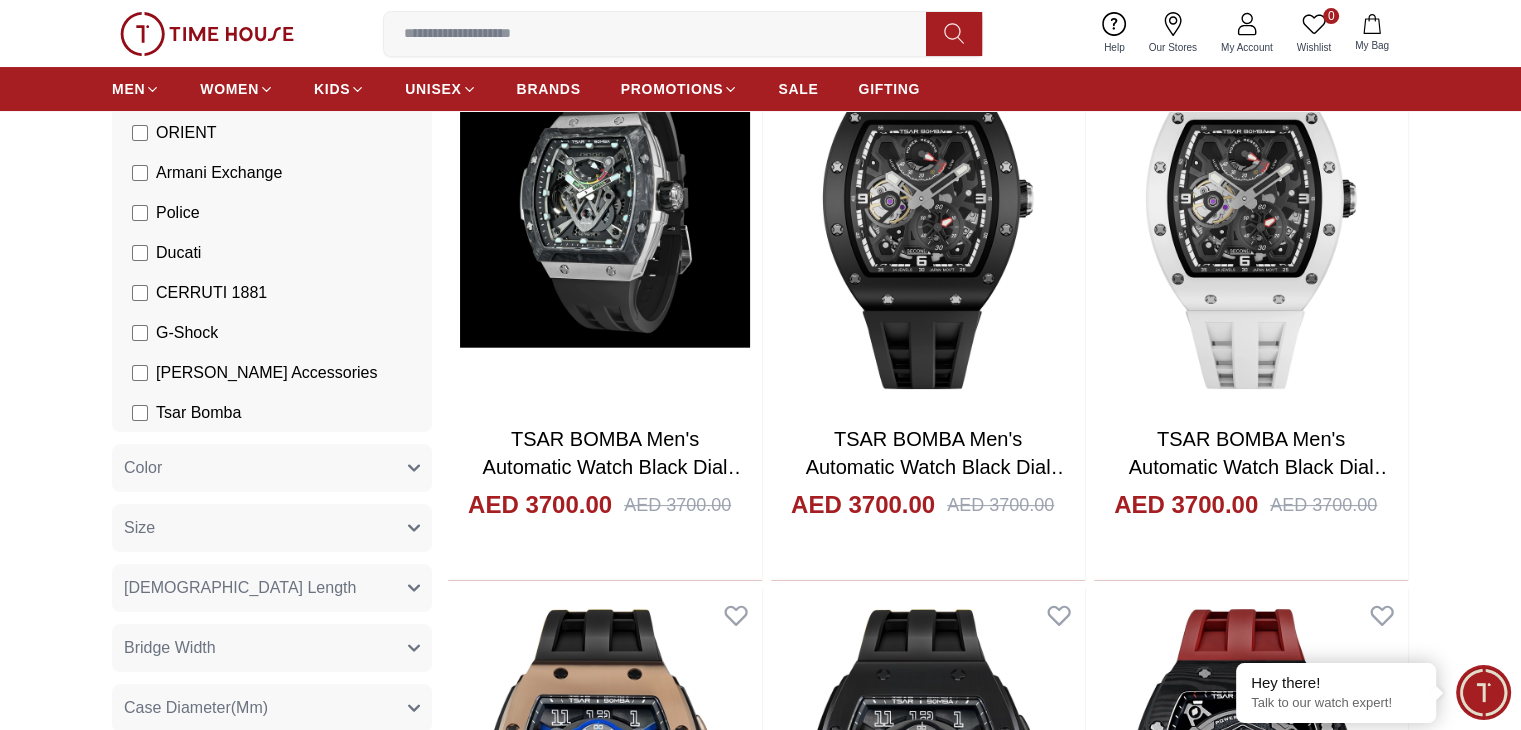 scroll, scrollTop: 100, scrollLeft: 0, axis: vertical 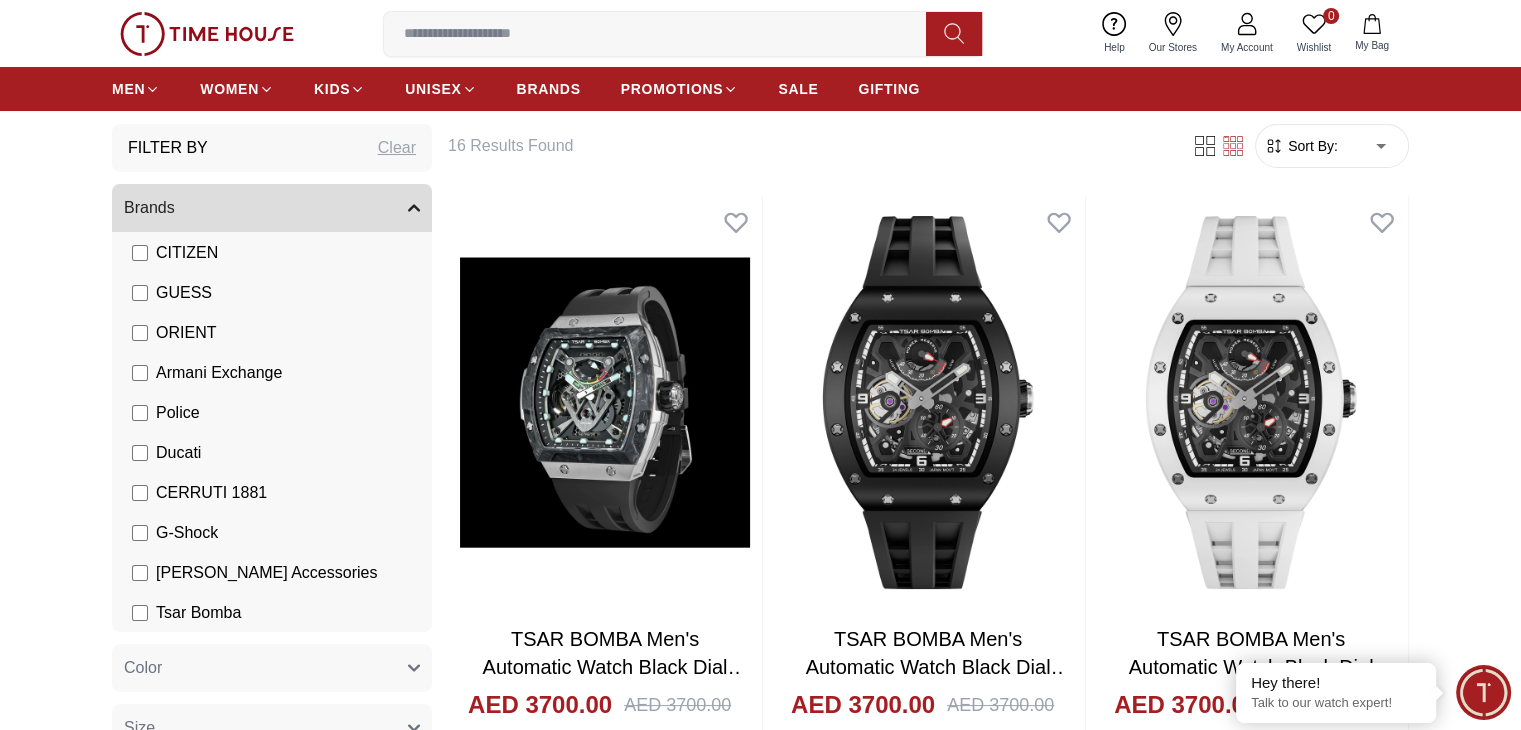 click on "Tsar Bomba" at bounding box center (186, 613) 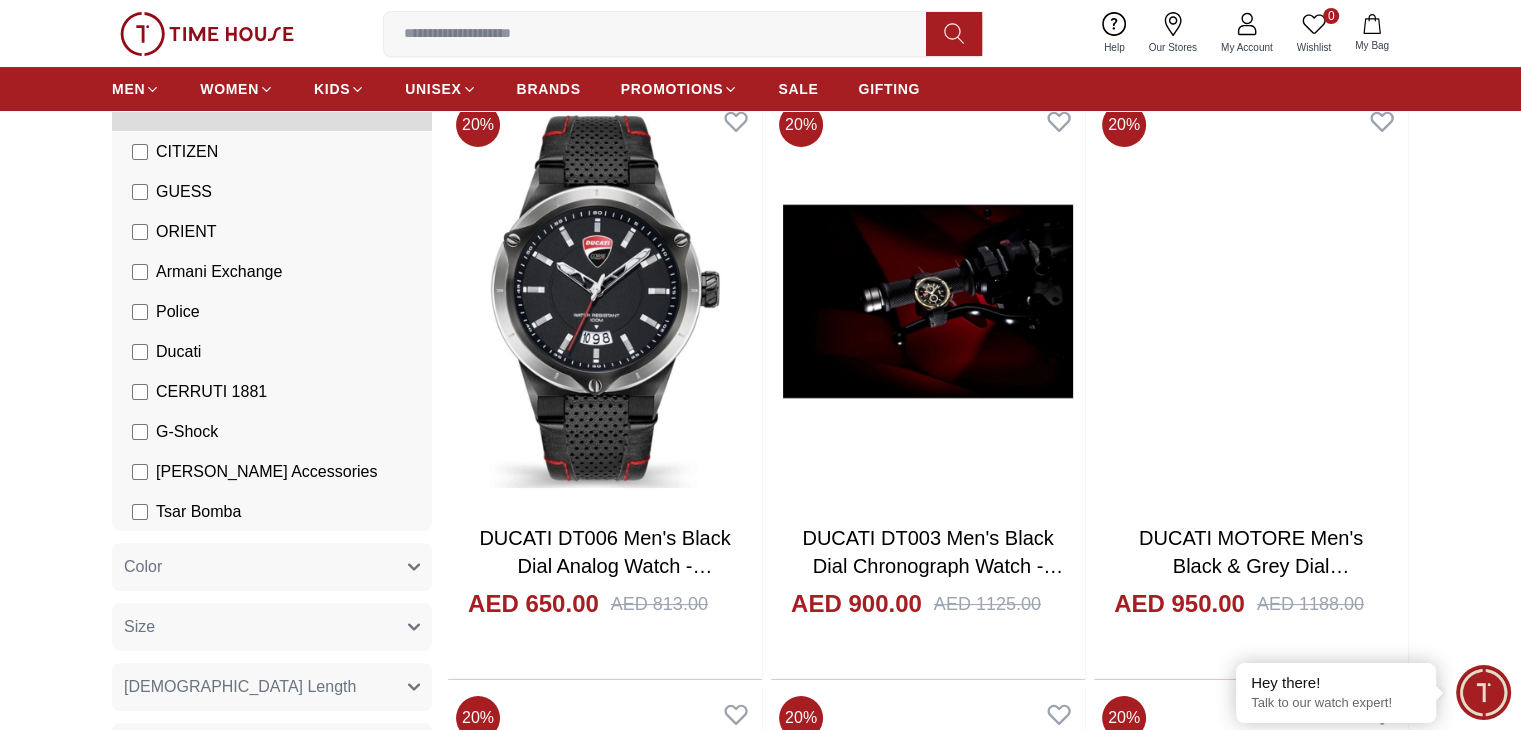 scroll, scrollTop: 200, scrollLeft: 0, axis: vertical 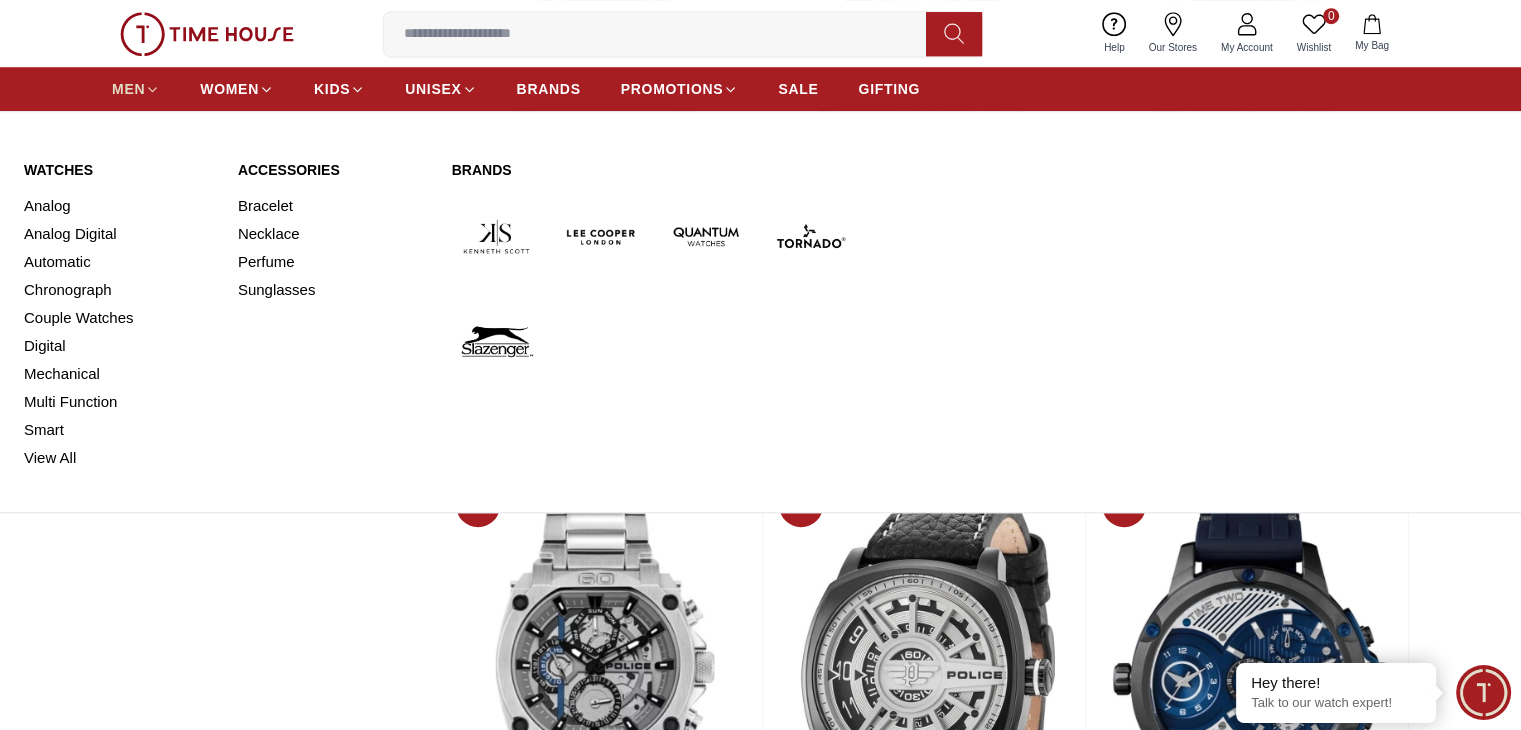 click 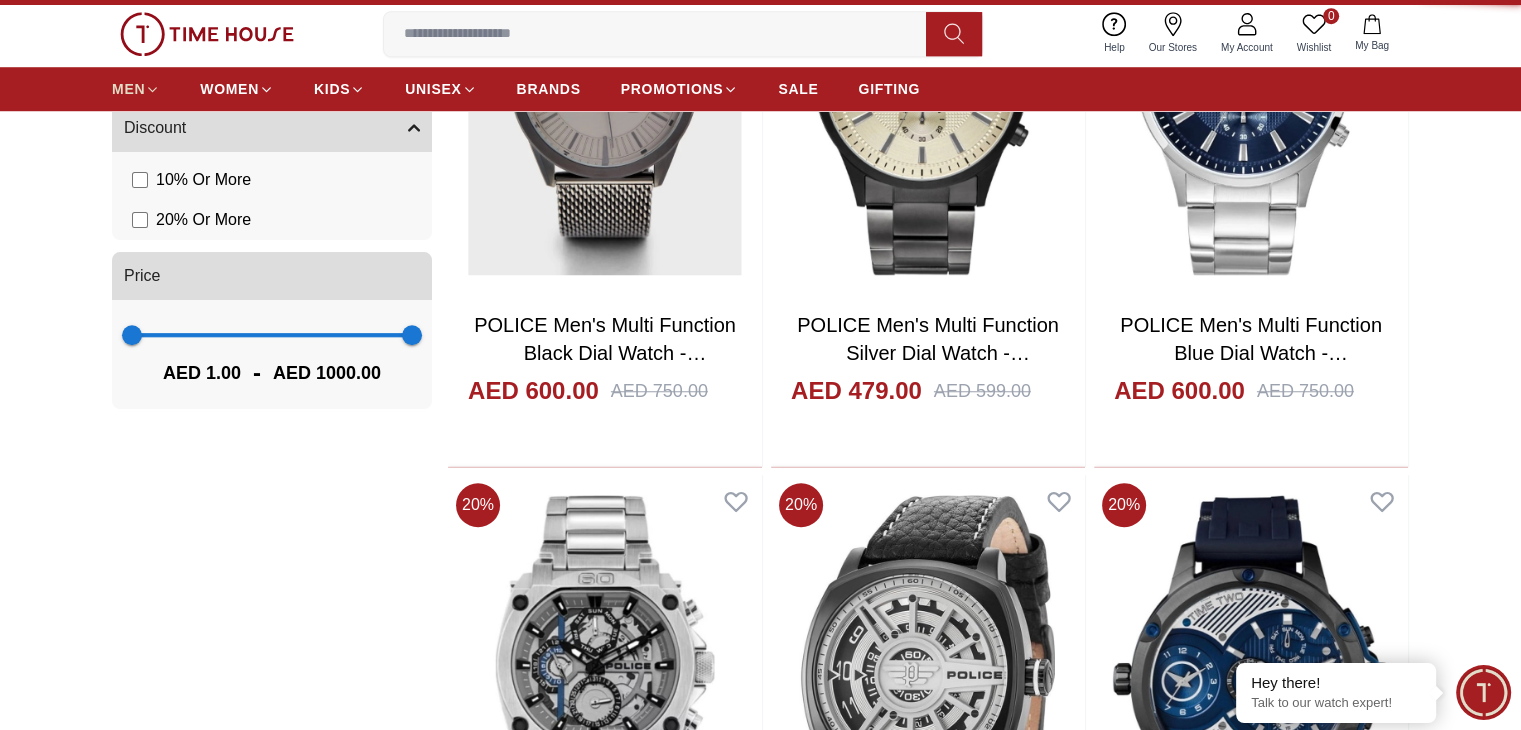 scroll, scrollTop: 0, scrollLeft: 0, axis: both 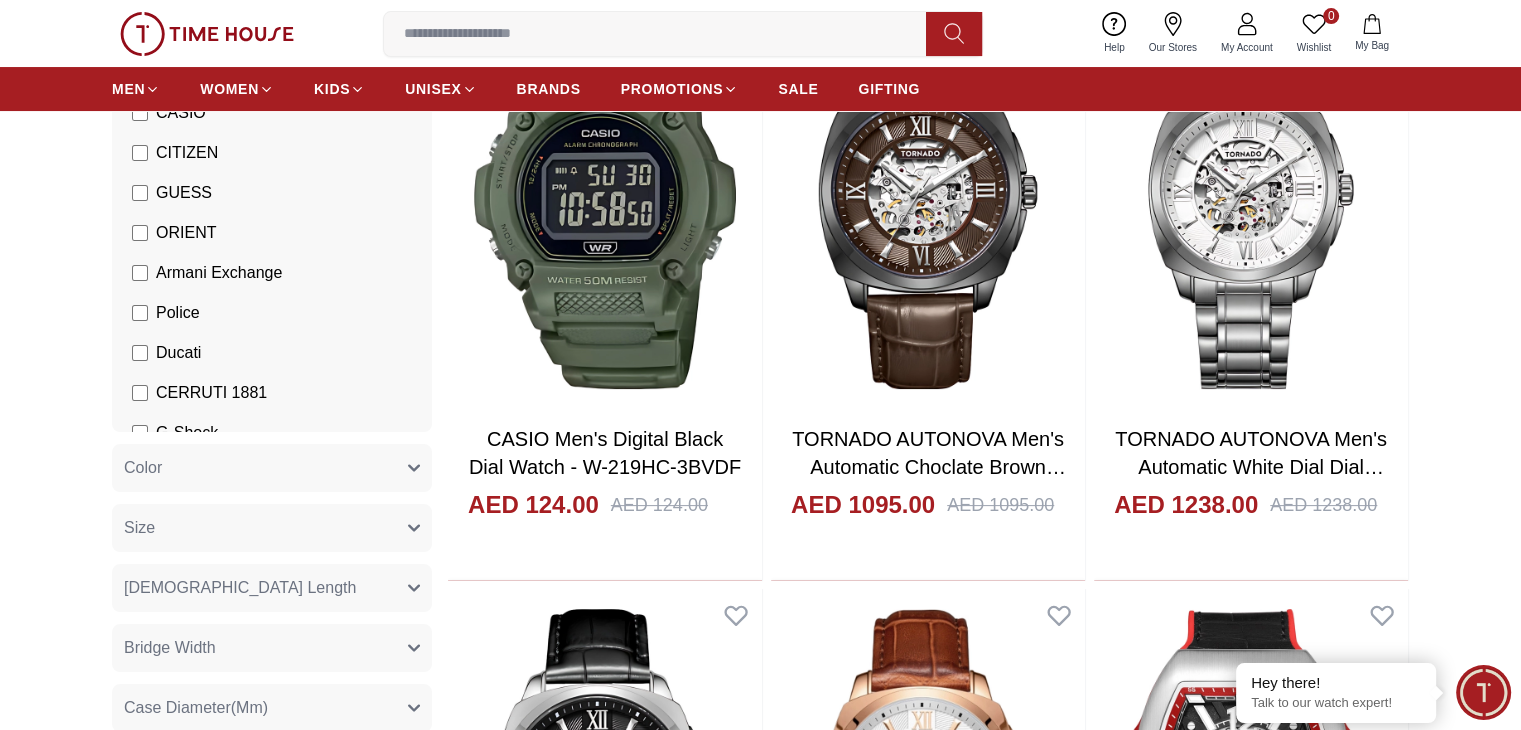 click on "Armani Exchange" at bounding box center [276, 273] 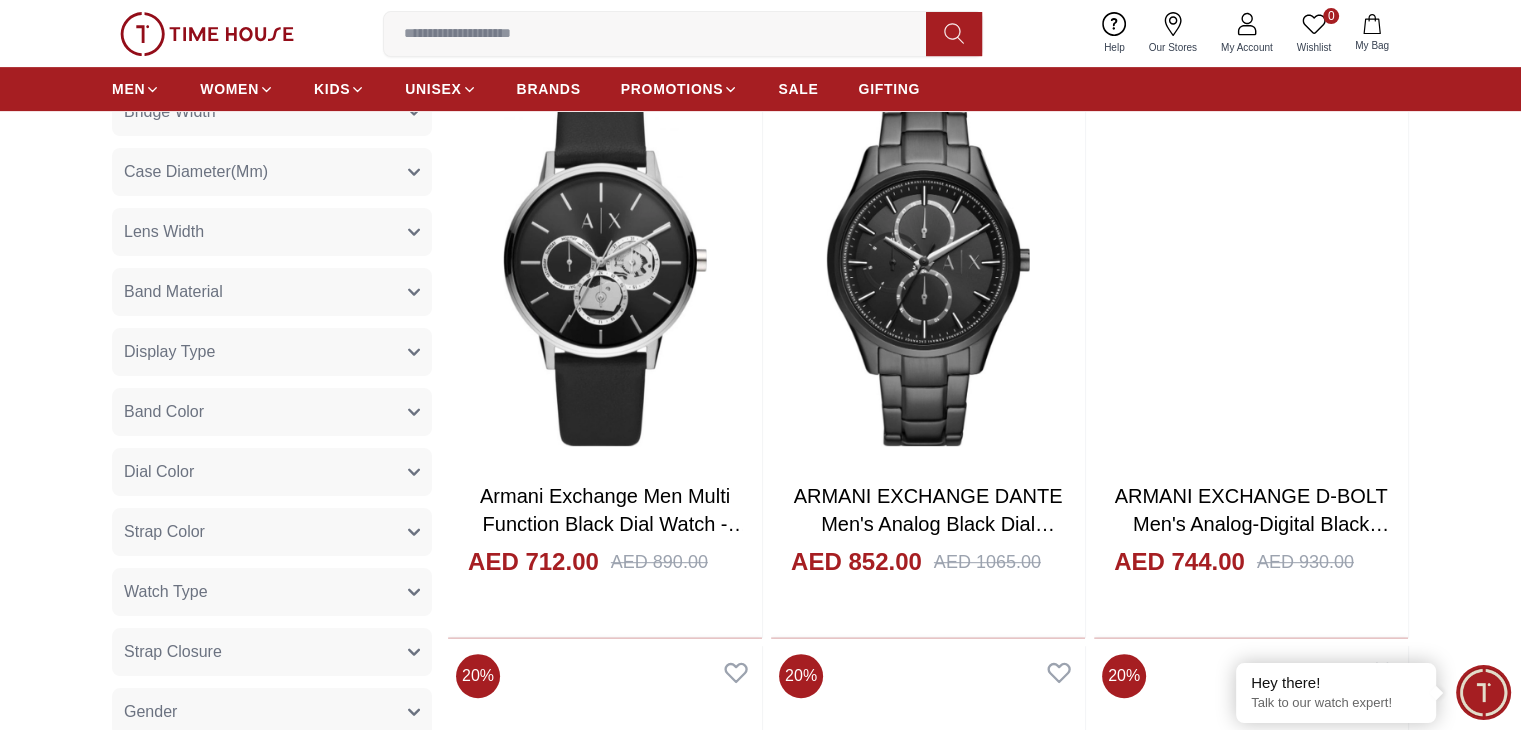 scroll, scrollTop: 700, scrollLeft: 0, axis: vertical 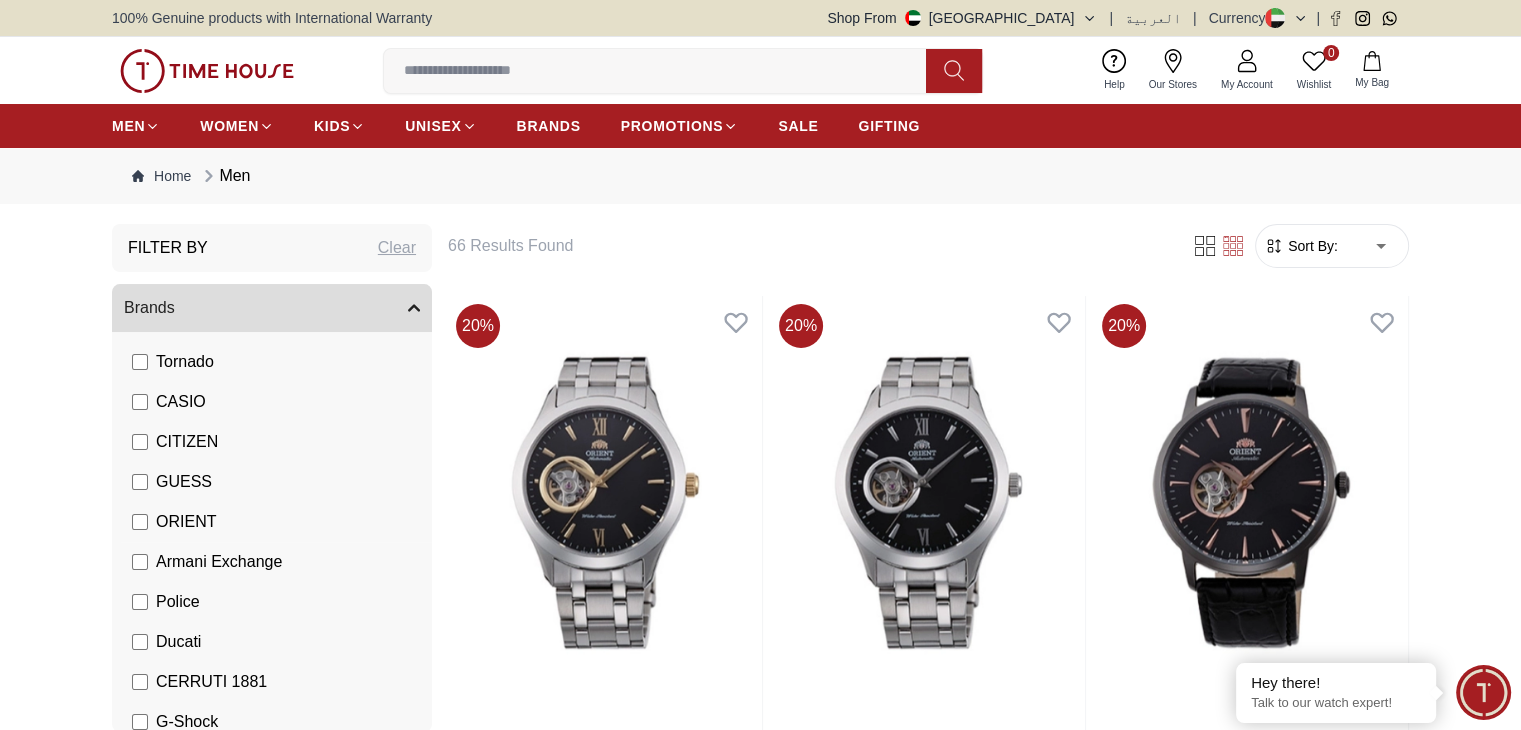 click on "ORIENT" at bounding box center [174, 522] 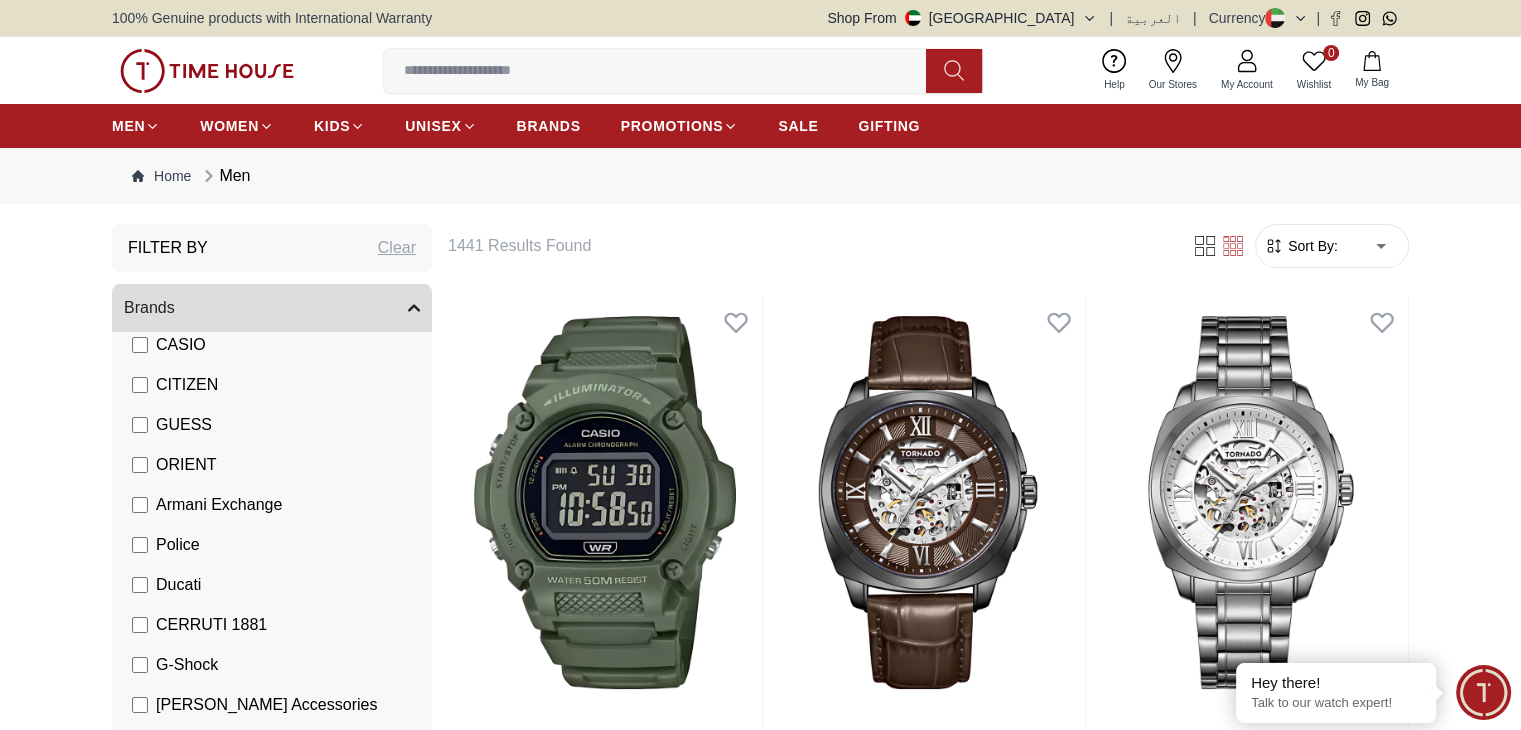 scroll, scrollTop: 389, scrollLeft: 0, axis: vertical 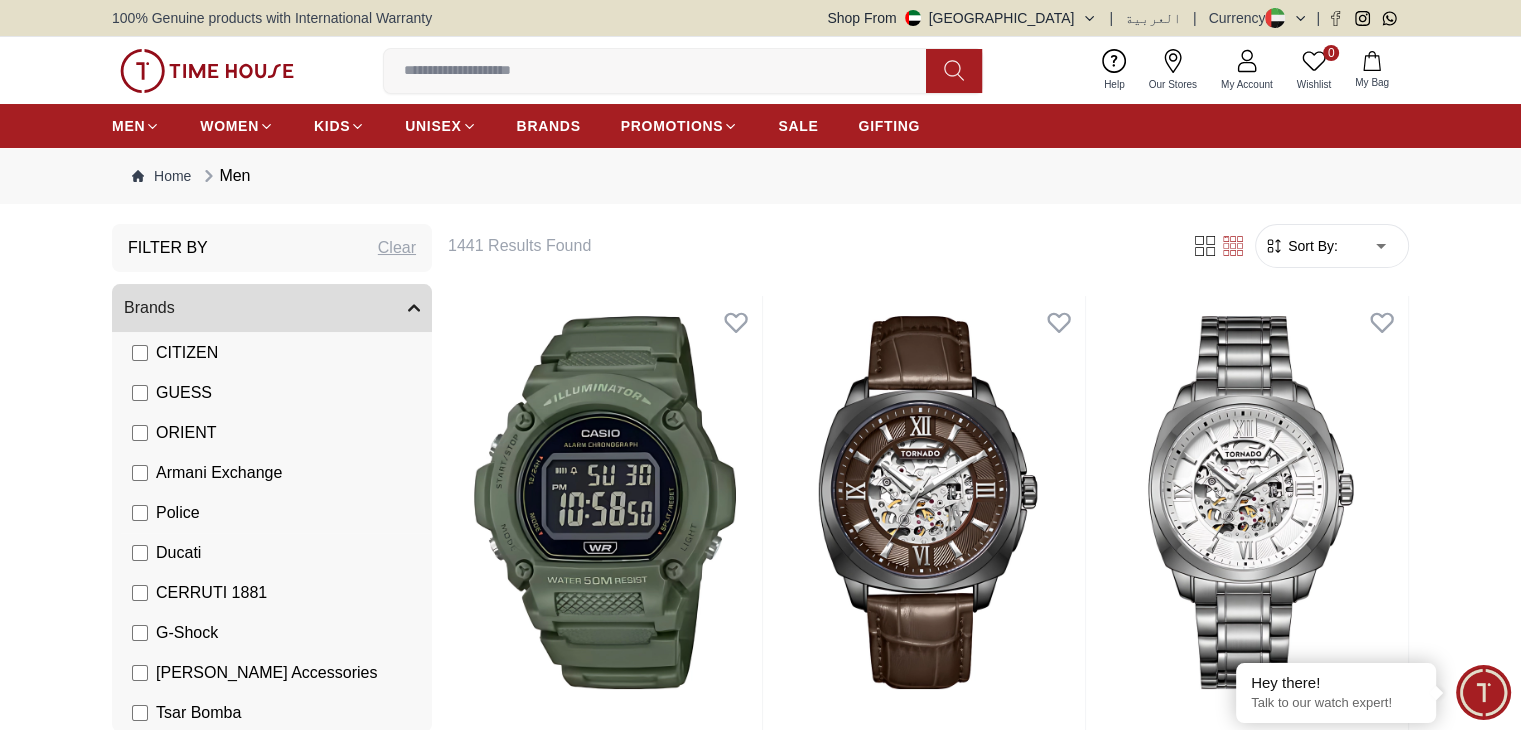 click on "Police" at bounding box center [178, 513] 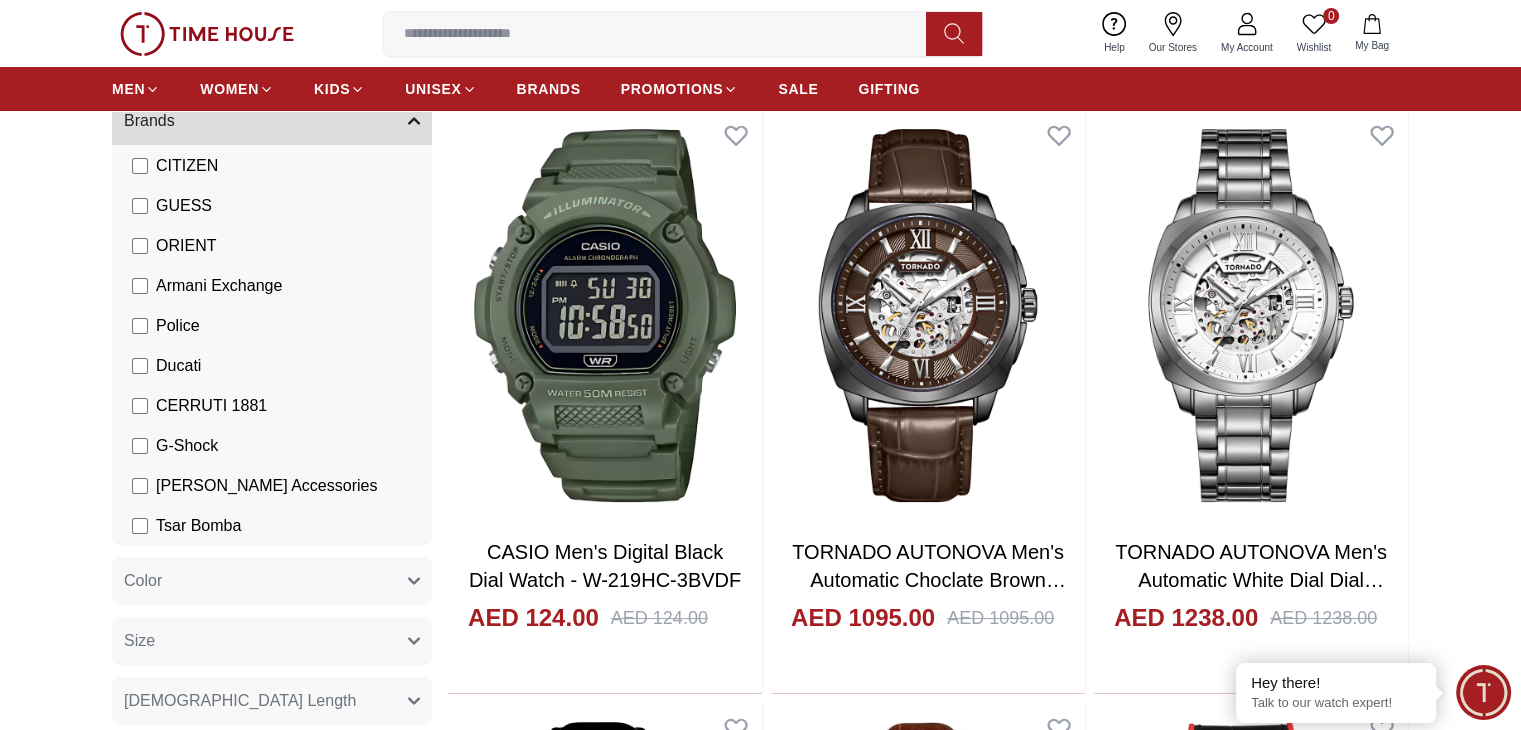 scroll, scrollTop: 200, scrollLeft: 0, axis: vertical 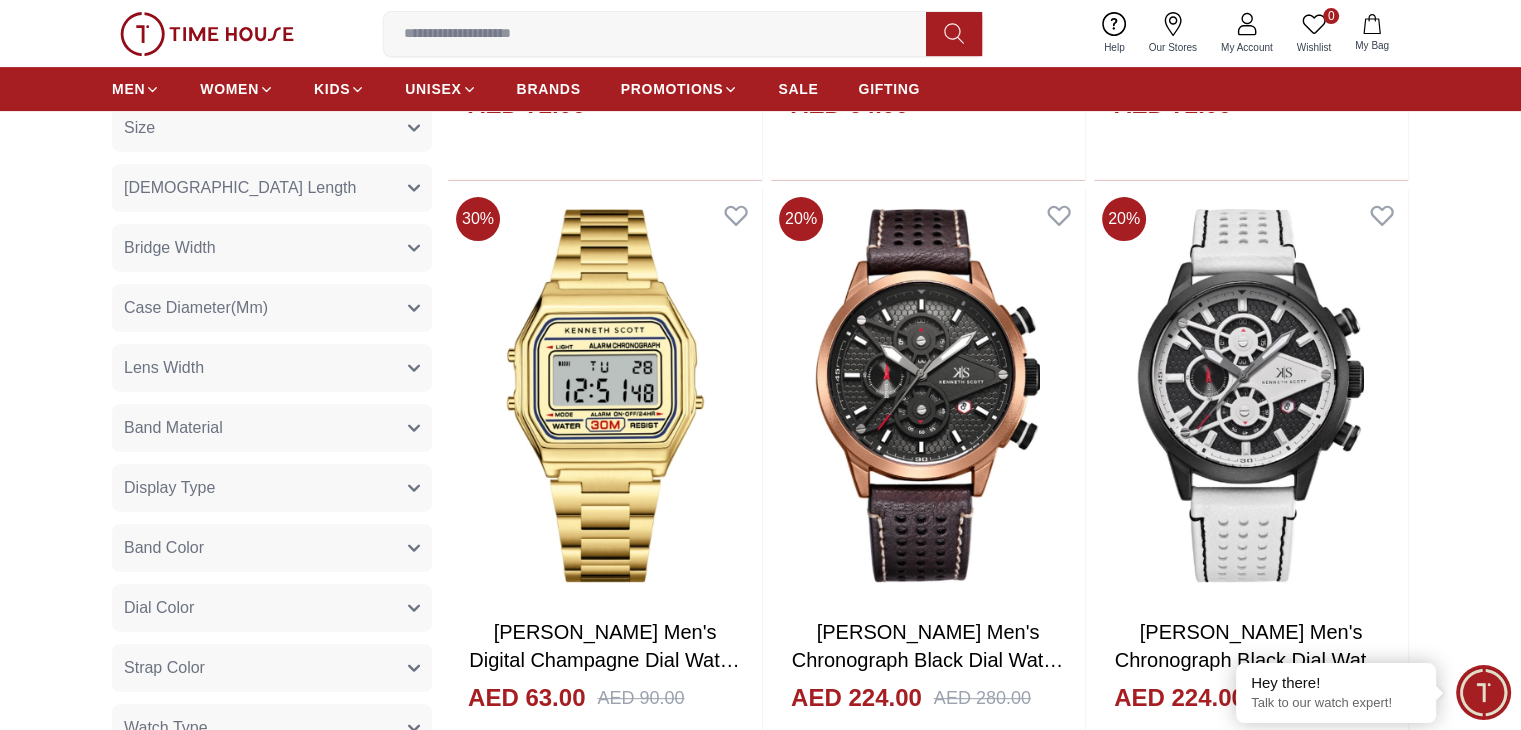 click at bounding box center [605, 988] 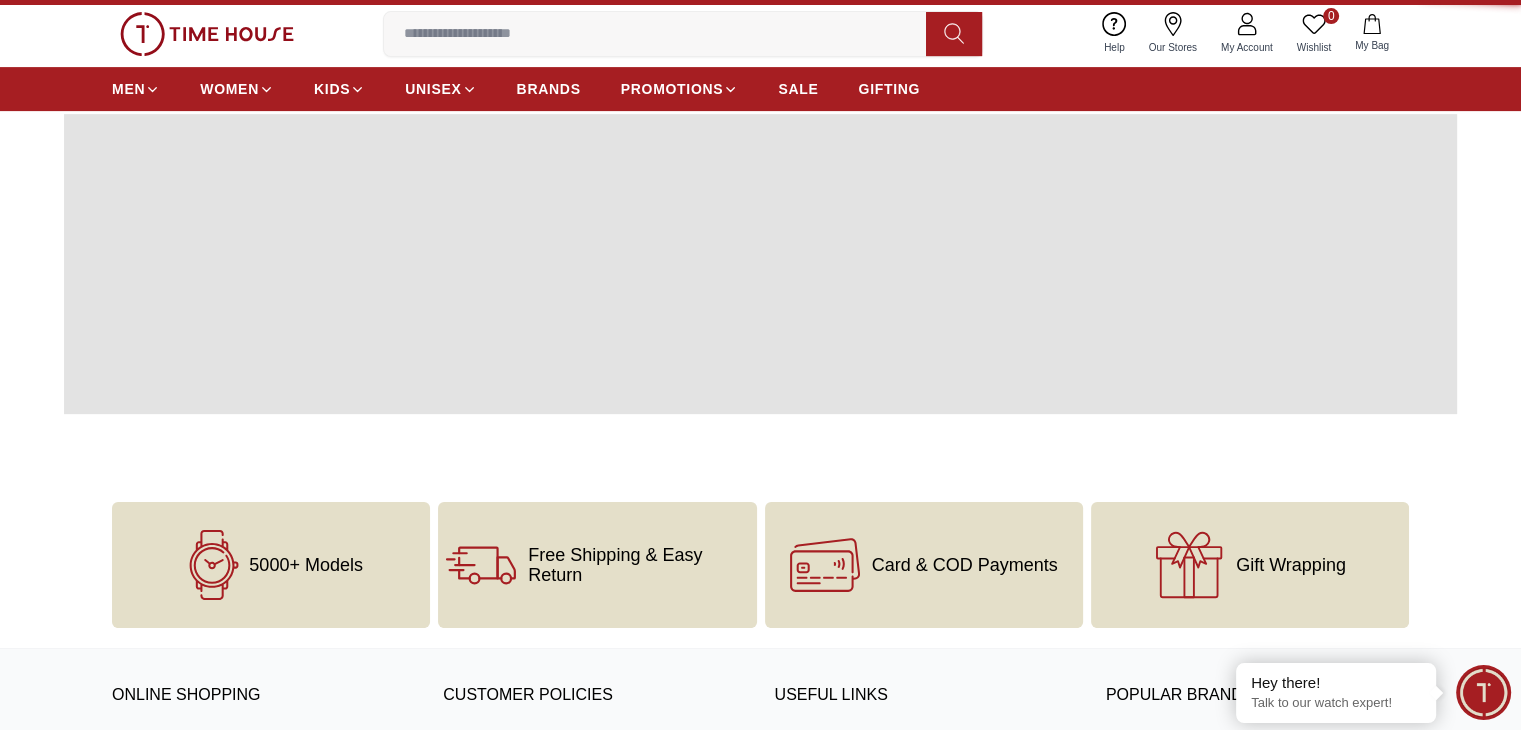 scroll, scrollTop: 0, scrollLeft: 0, axis: both 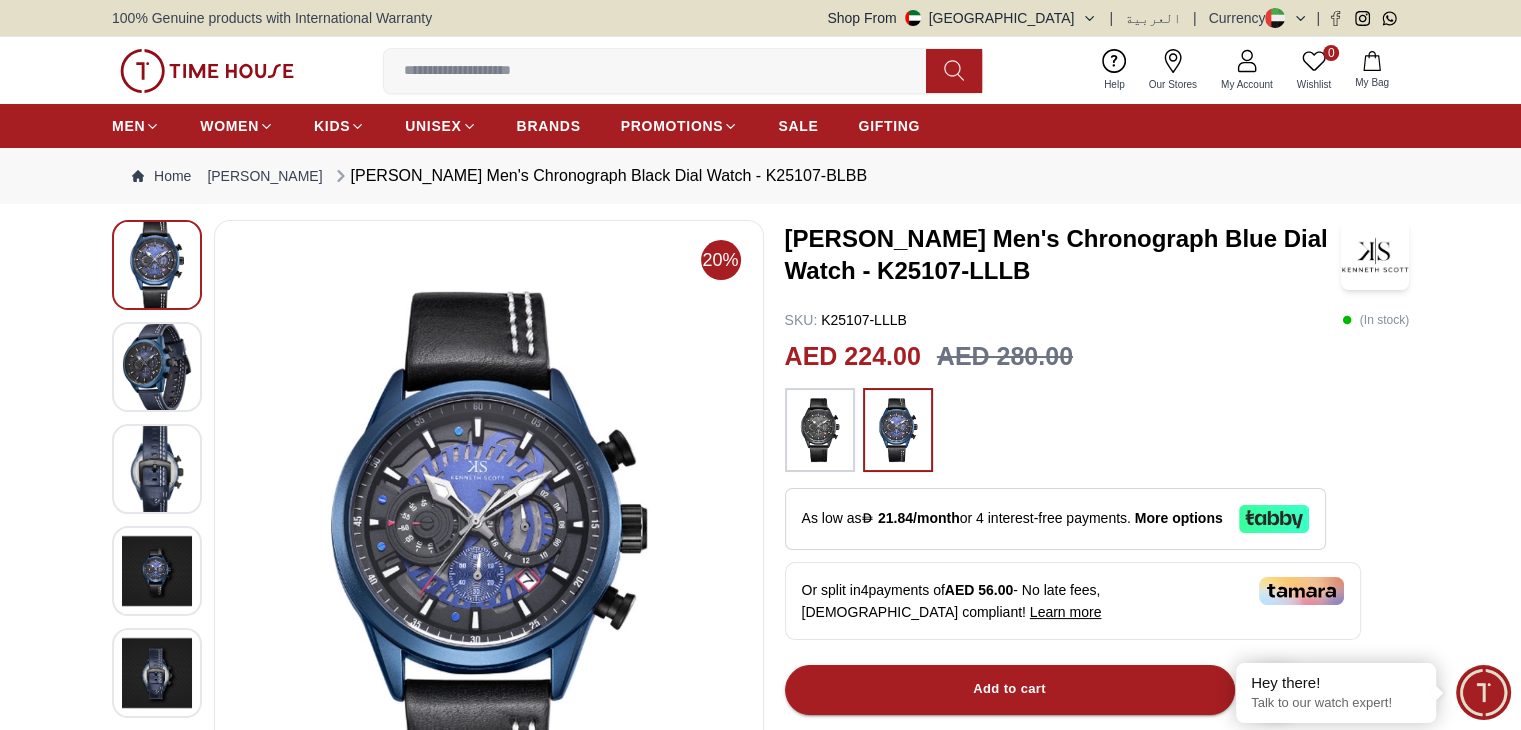 click at bounding box center [820, 430] 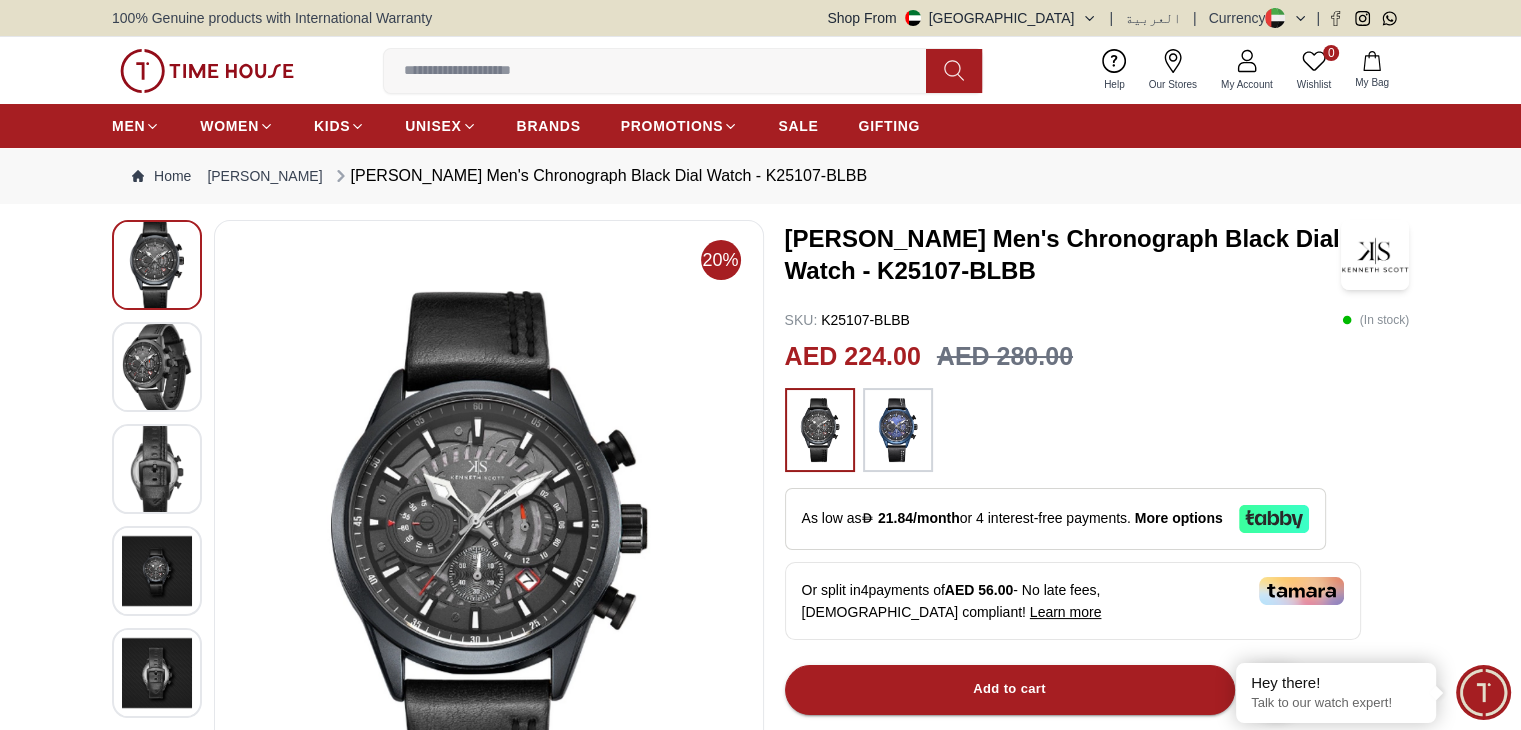 click at bounding box center (898, 430) 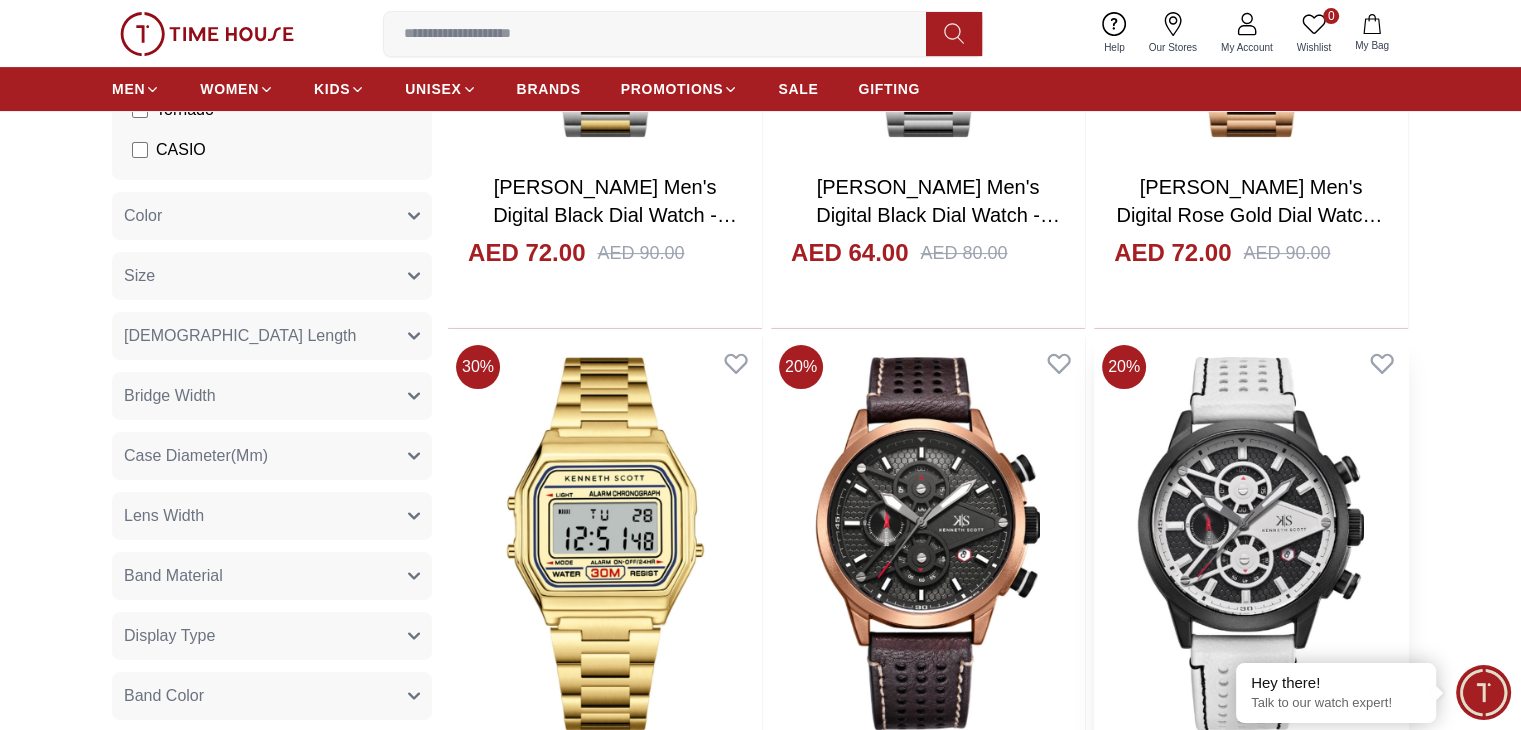 scroll, scrollTop: 676, scrollLeft: 0, axis: vertical 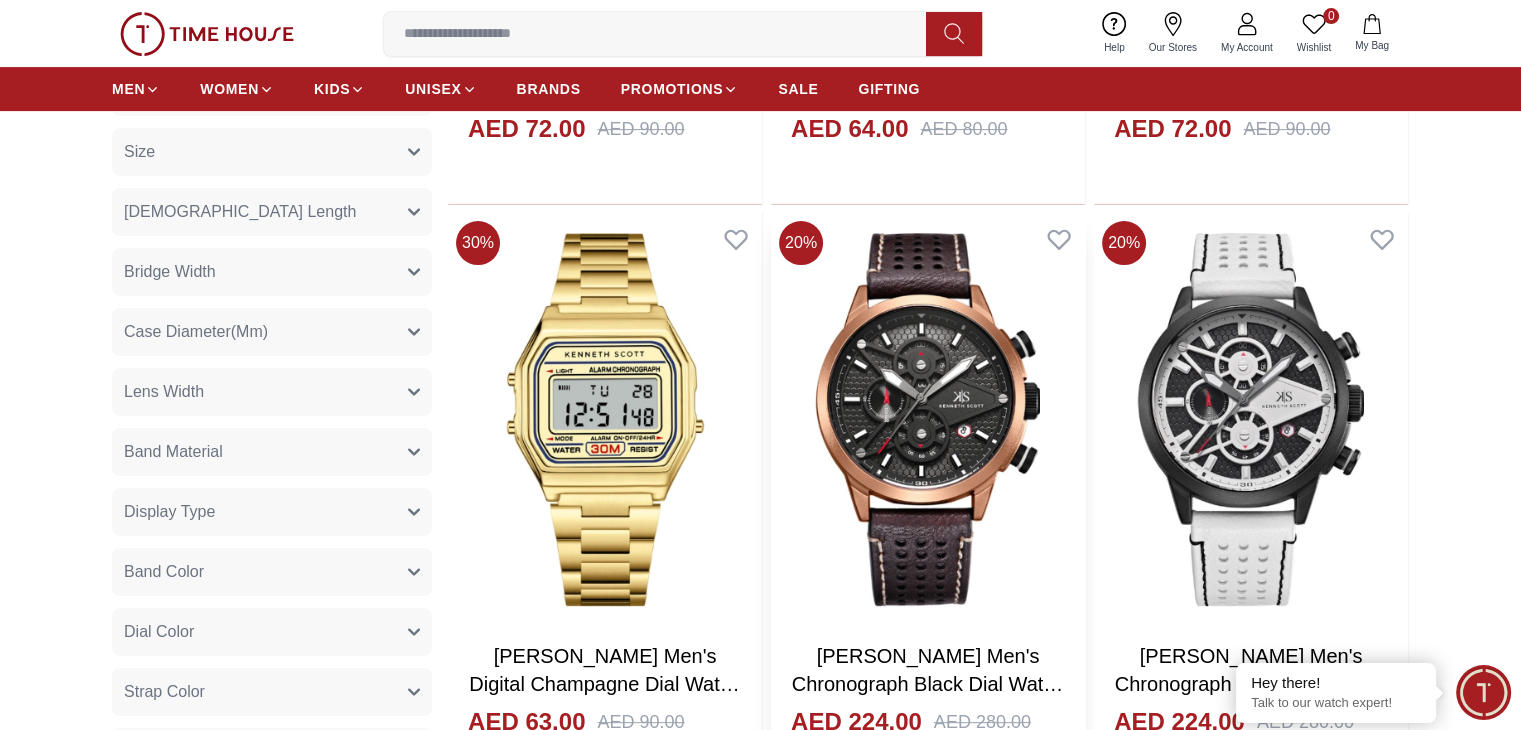 click at bounding box center [928, 419] 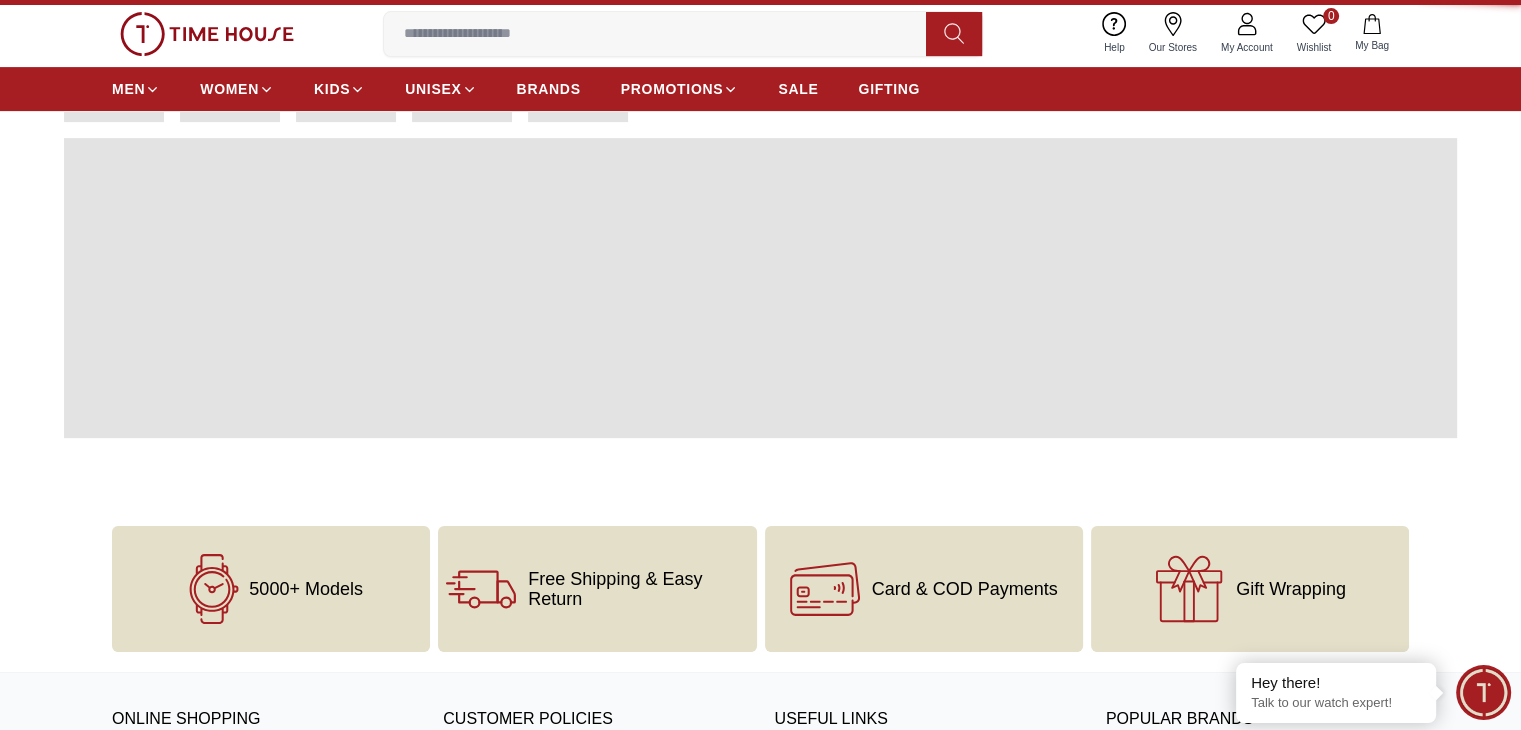 scroll, scrollTop: 0, scrollLeft: 0, axis: both 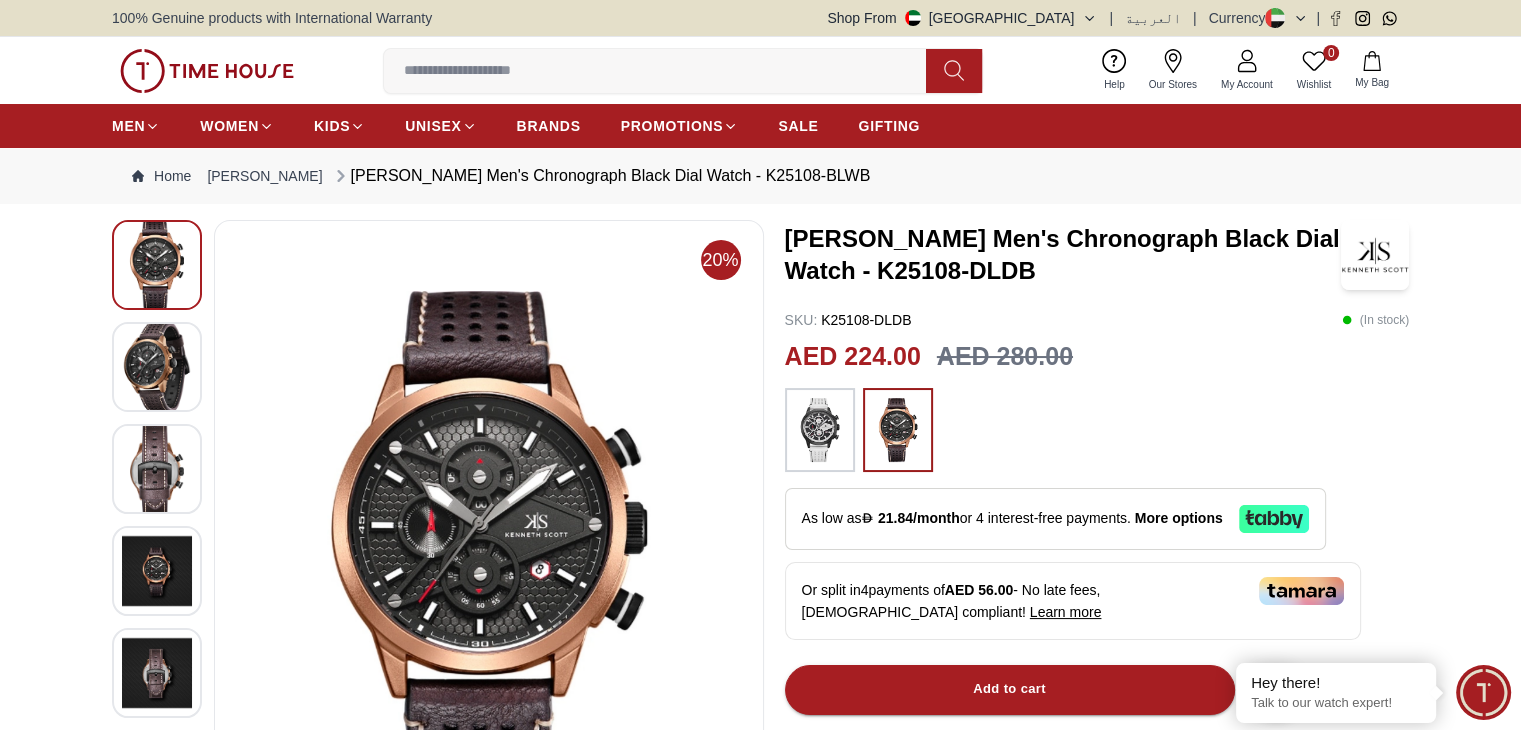 click at bounding box center [820, 430] 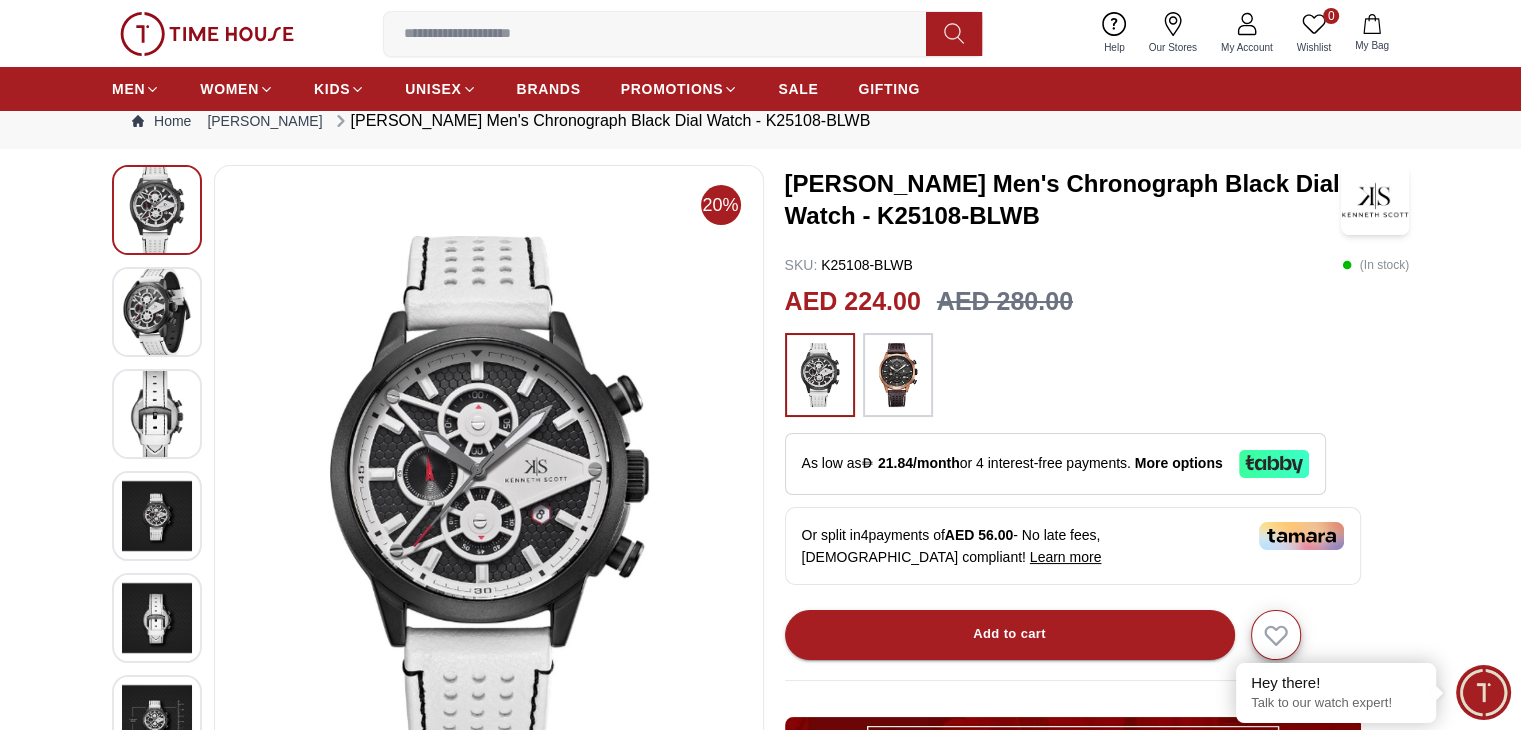 scroll, scrollTop: 100, scrollLeft: 0, axis: vertical 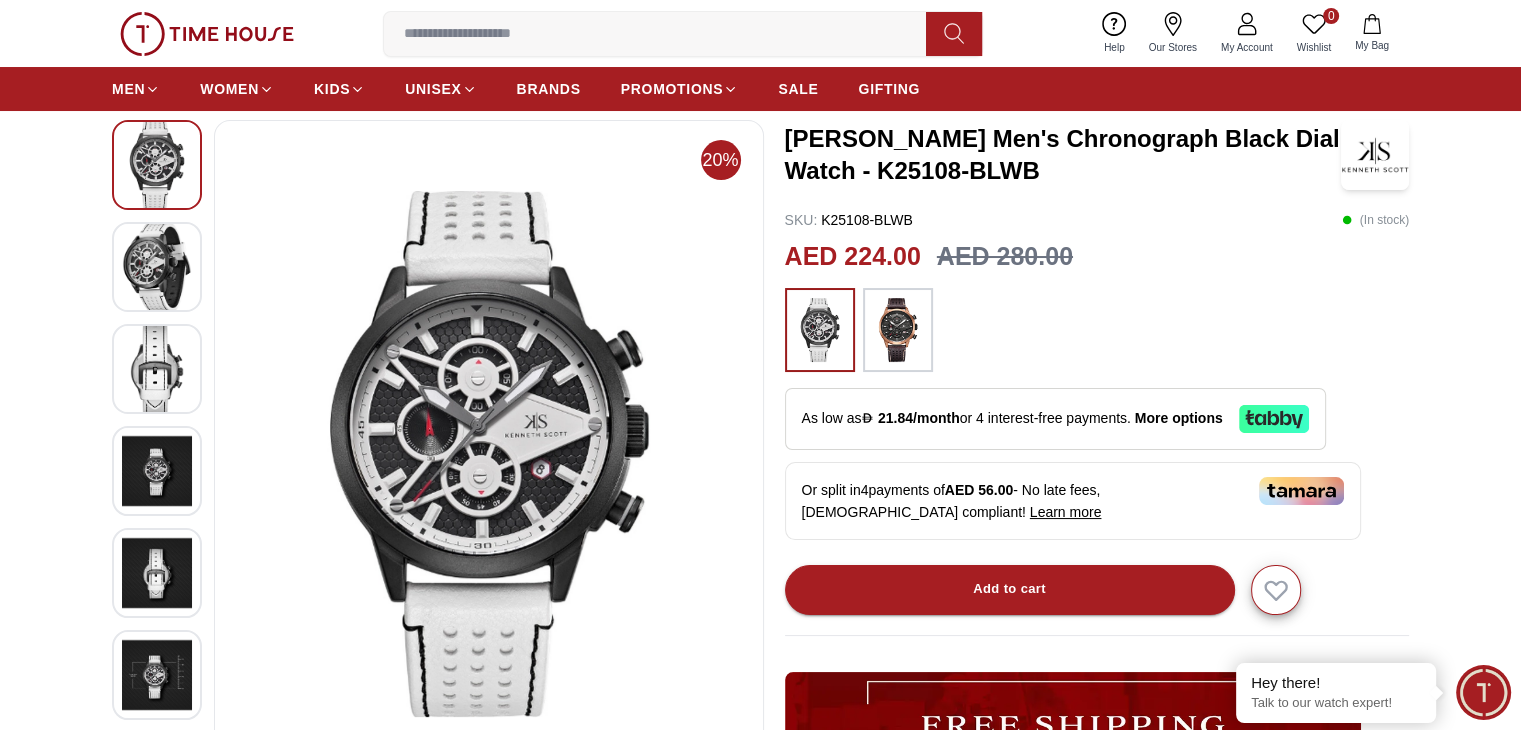 click at bounding box center [898, 330] 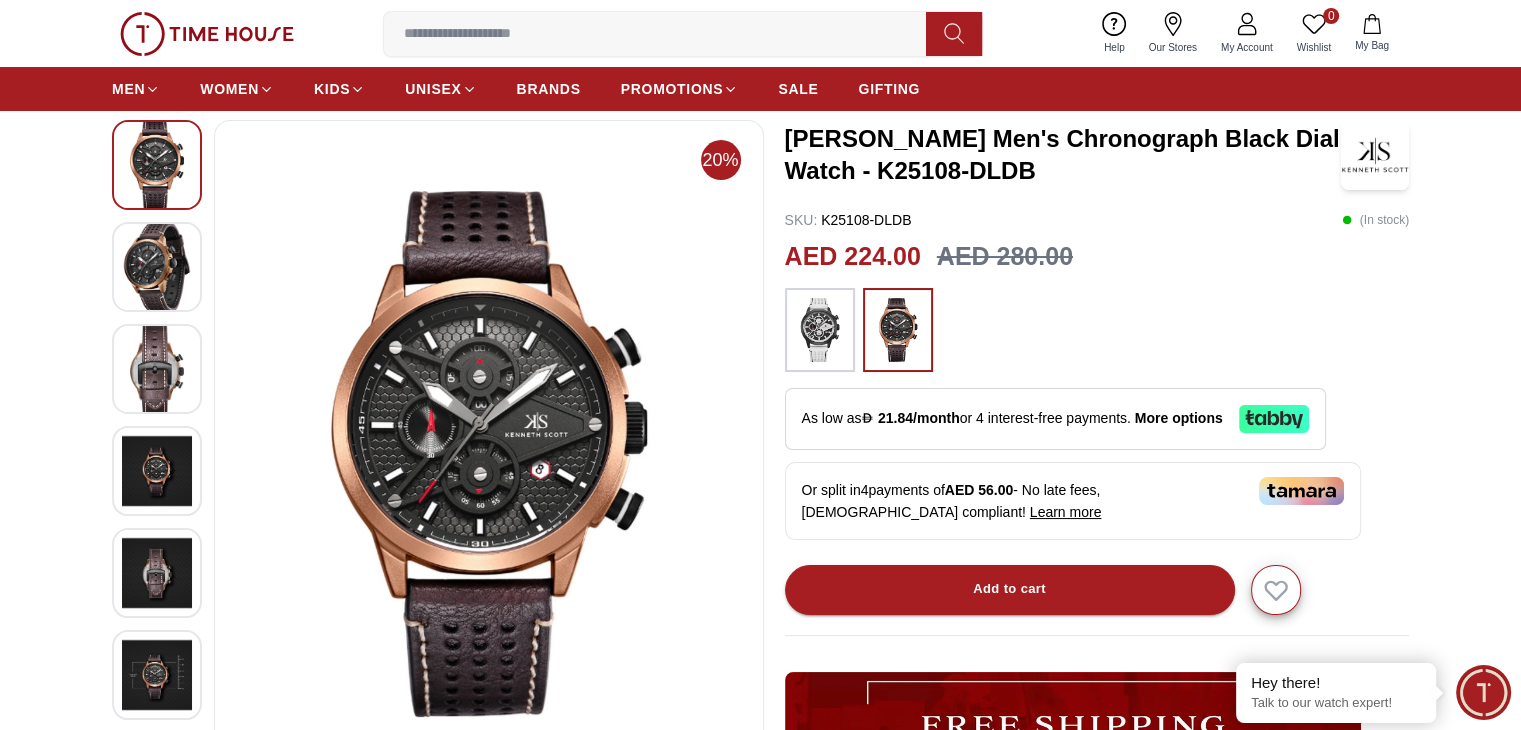 click at bounding box center [820, 330] 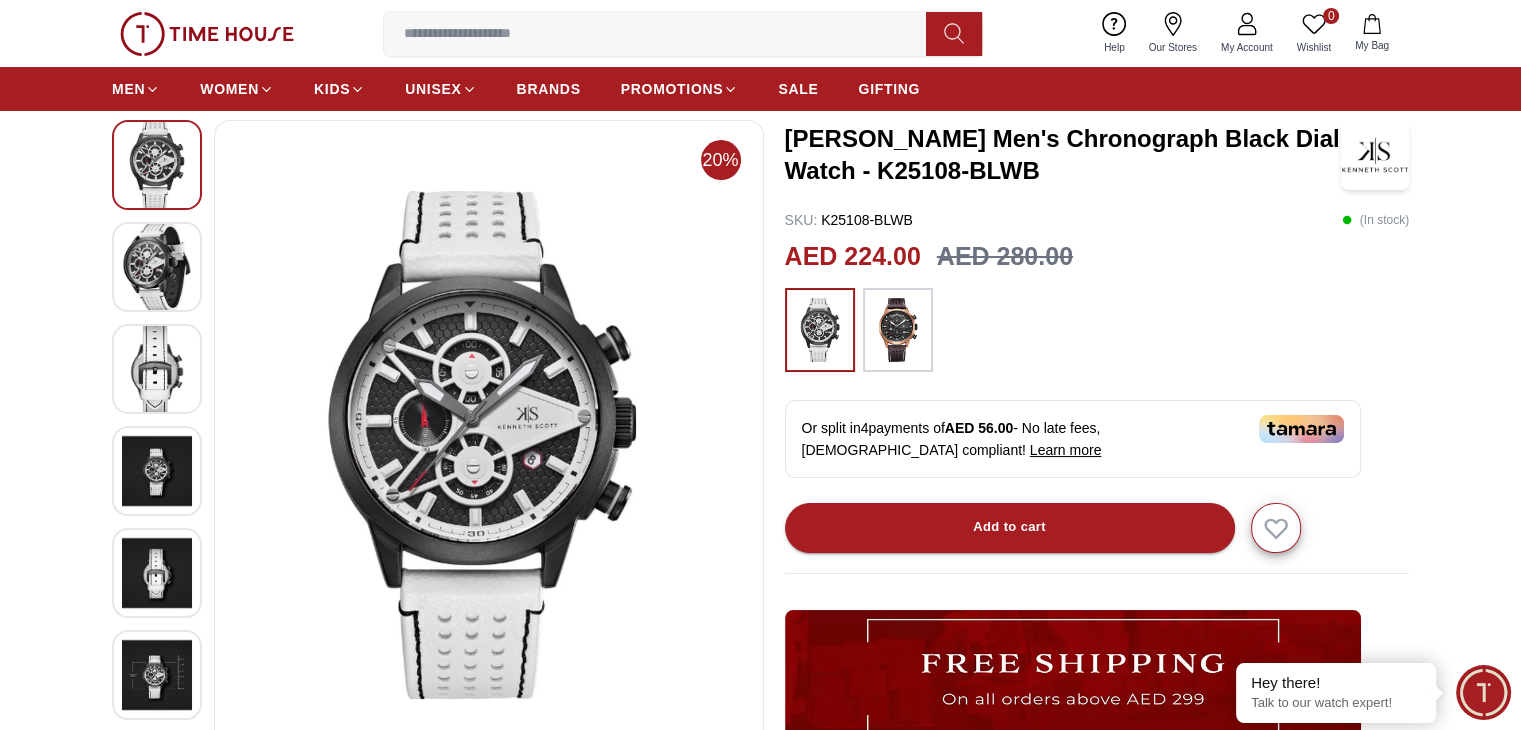 scroll, scrollTop: 0, scrollLeft: 0, axis: both 